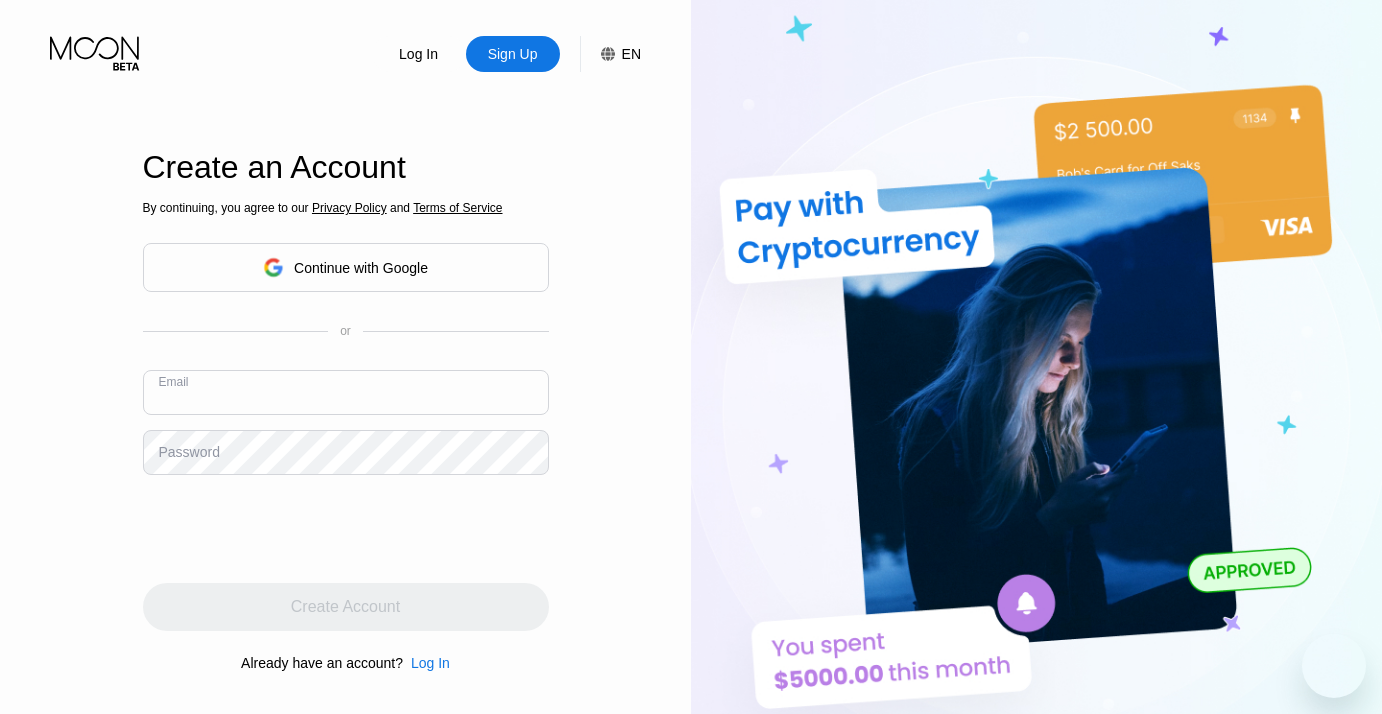 scroll, scrollTop: 0, scrollLeft: 0, axis: both 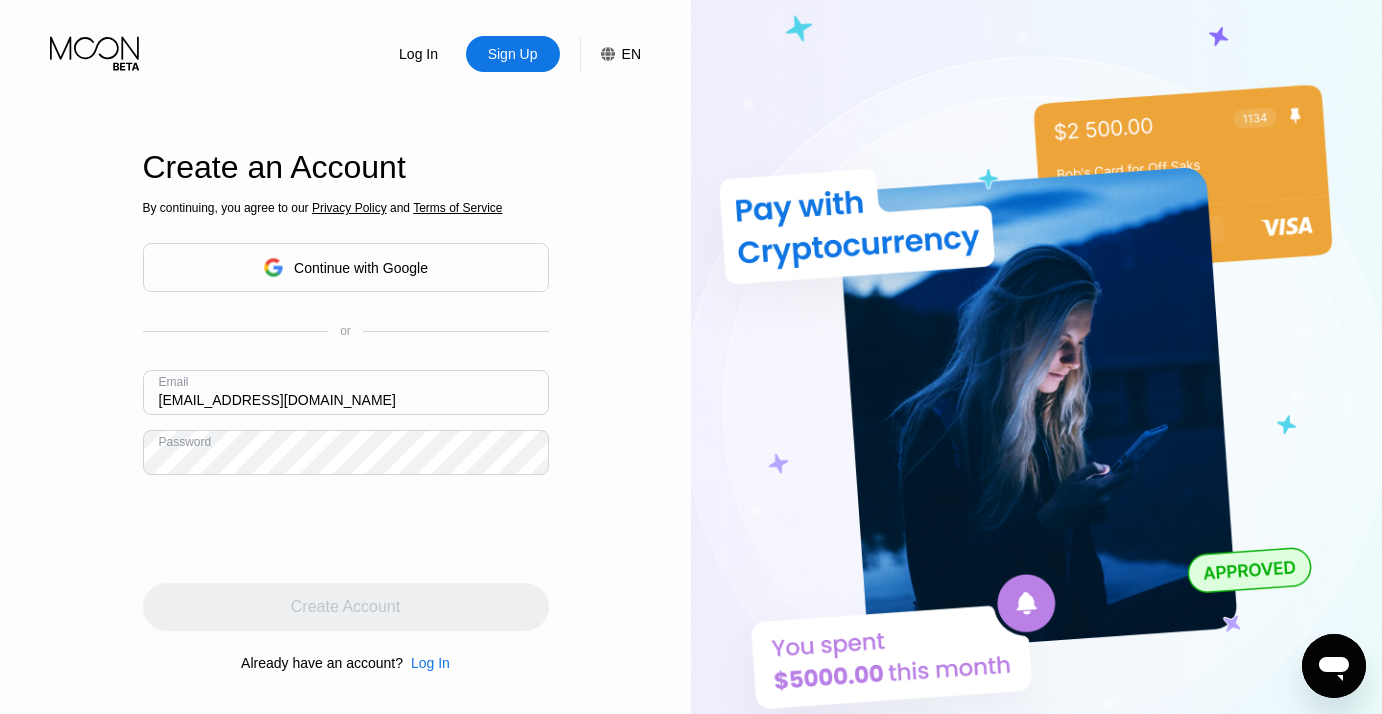 click on "[EMAIL_ADDRESS][DOMAIN_NAME]" at bounding box center (346, 392) 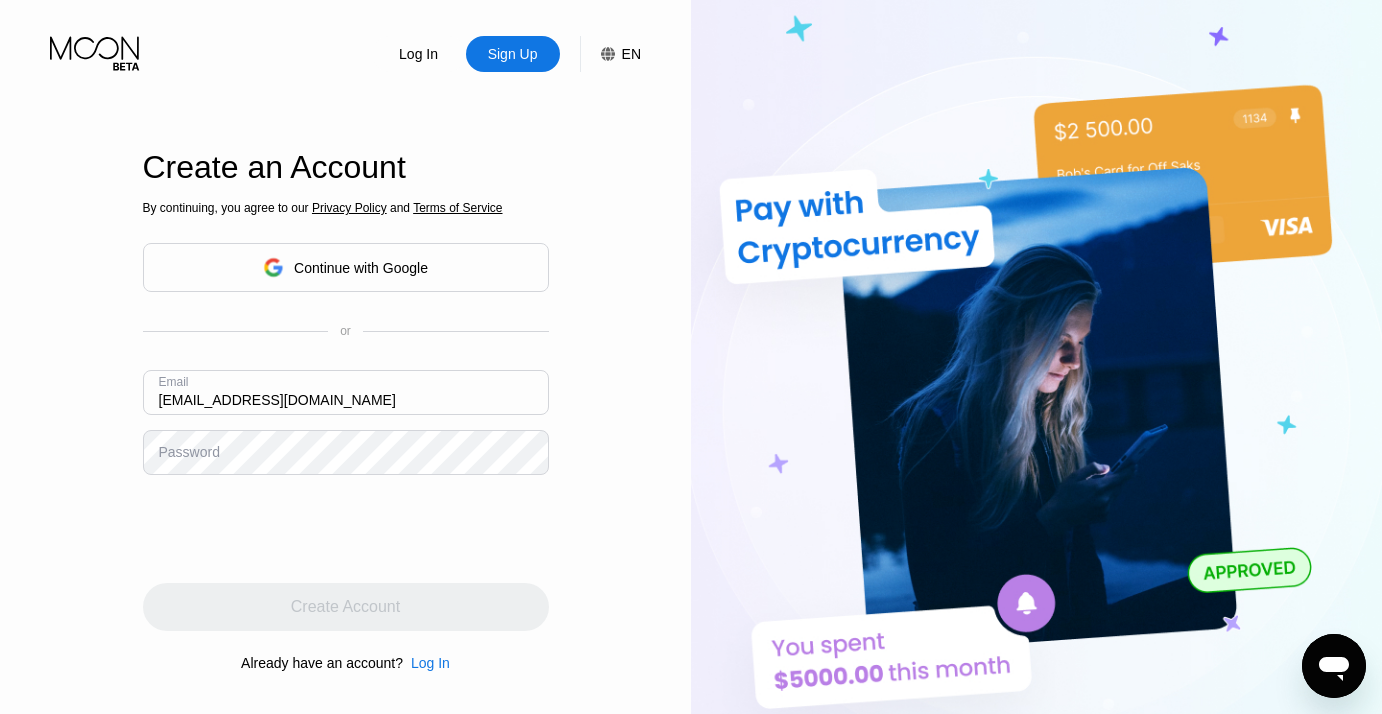 click on "[EMAIL_ADDRESS][DOMAIN_NAME]" at bounding box center (346, 392) 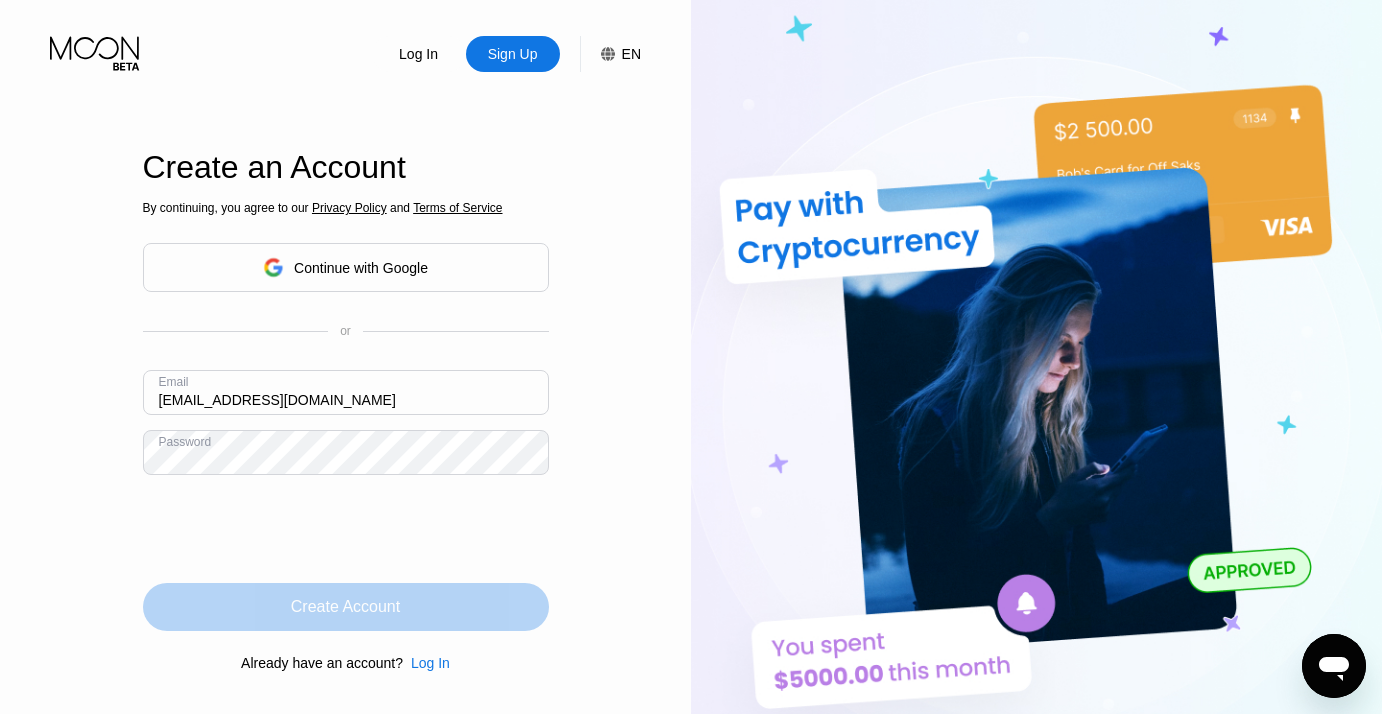 click on "Create Account" at bounding box center [346, 607] 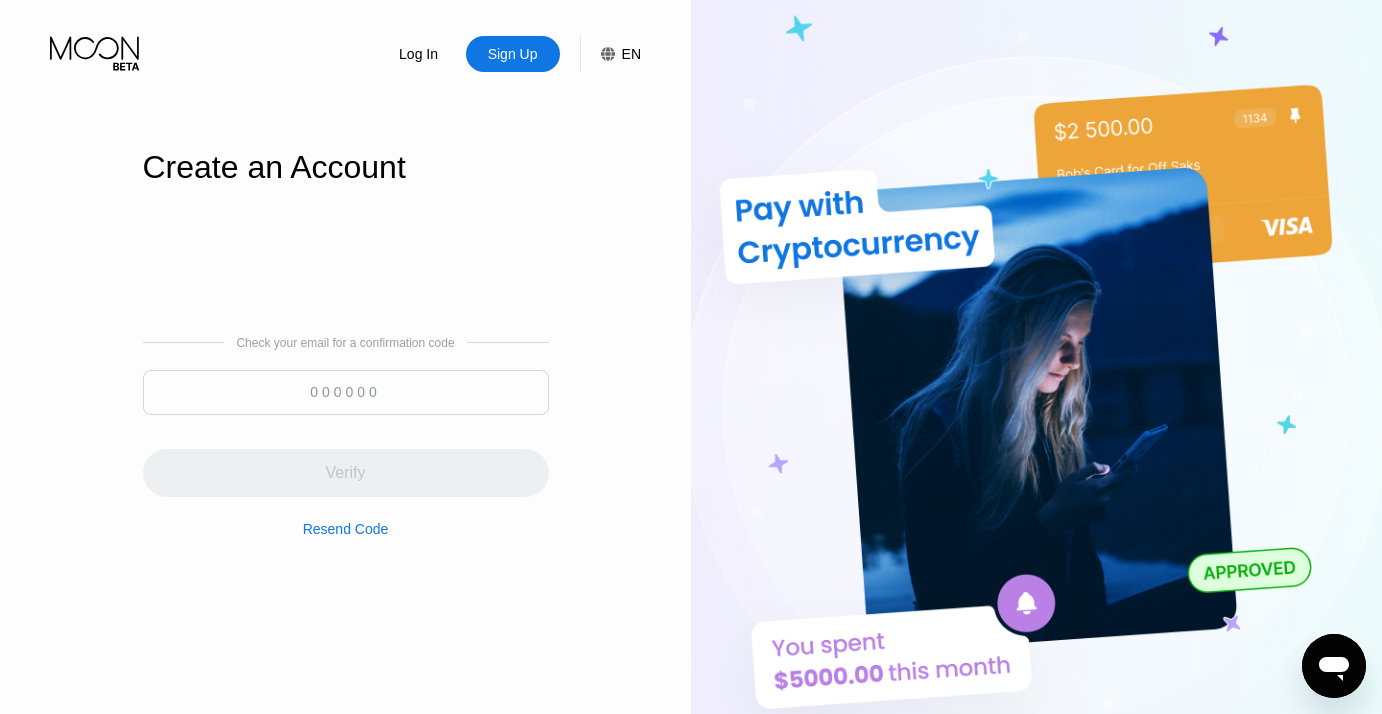 click at bounding box center (346, 392) 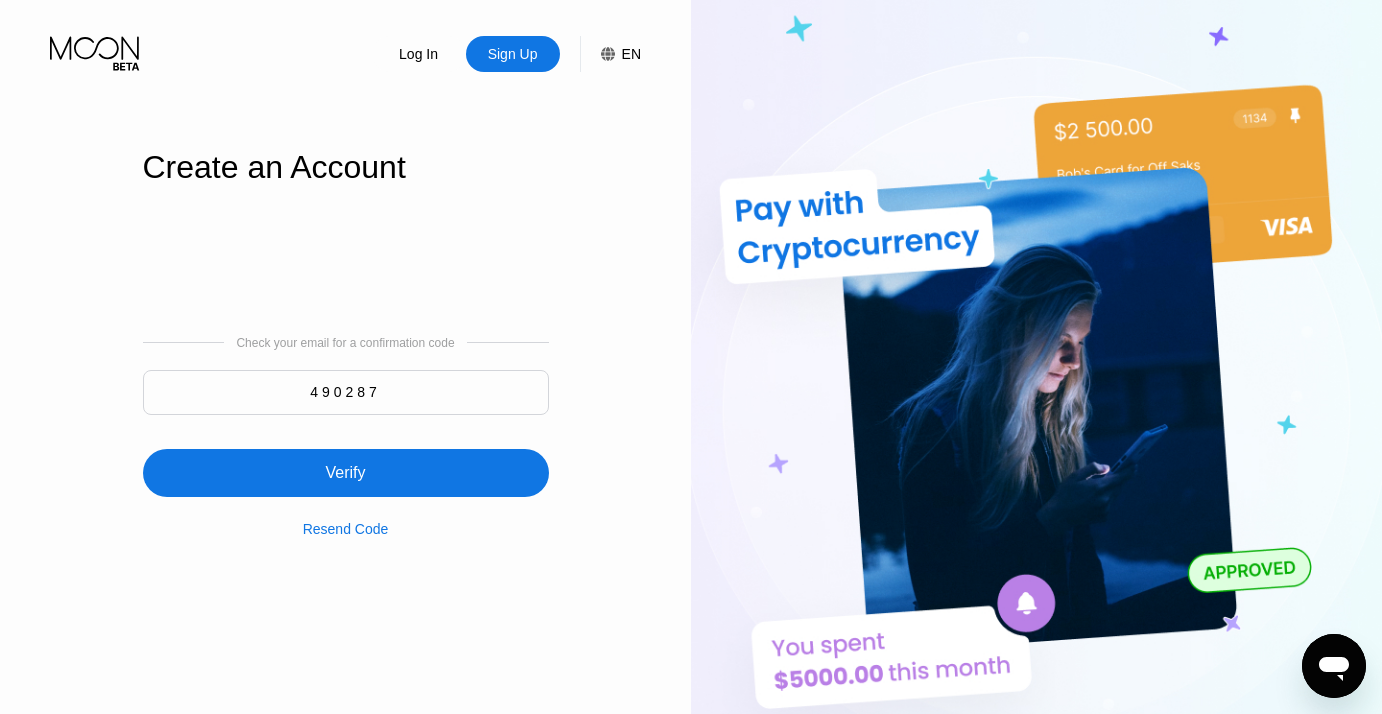 type on "490287" 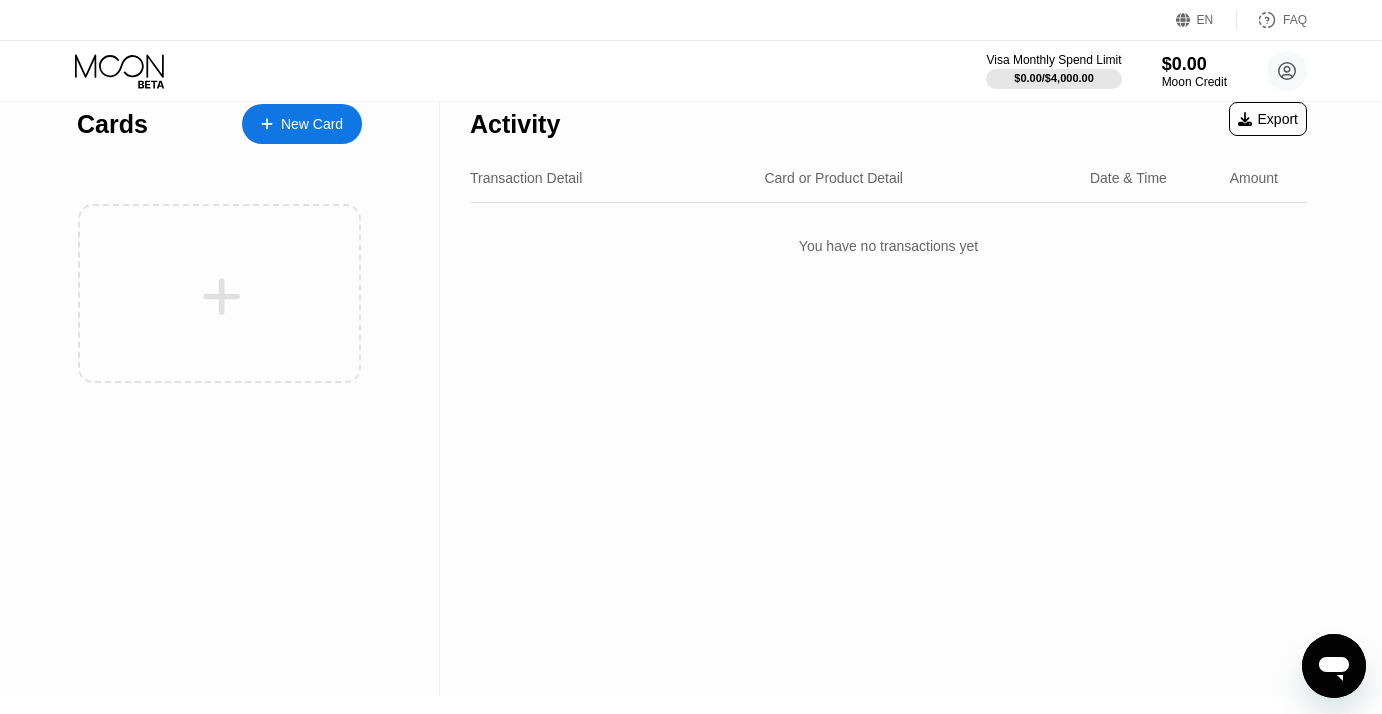 scroll, scrollTop: 0, scrollLeft: 0, axis: both 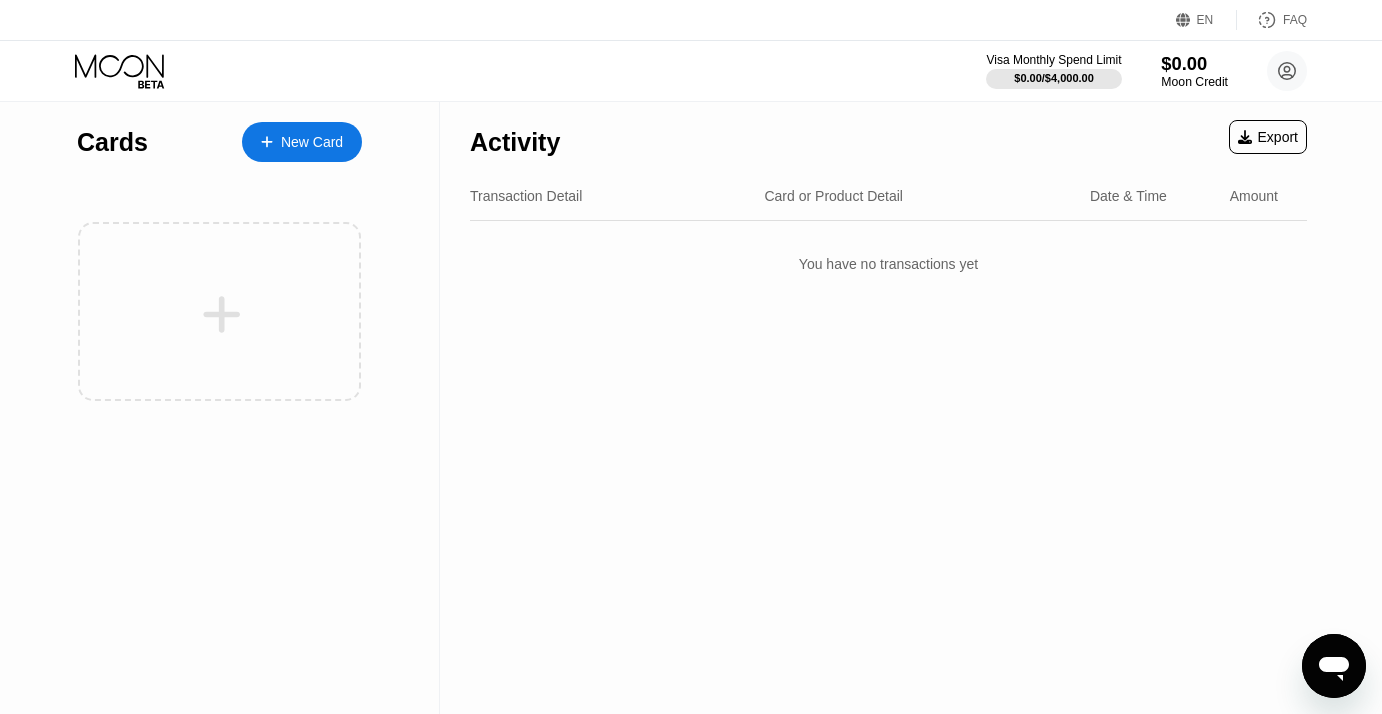 click on "$0.00" at bounding box center [1194, 63] 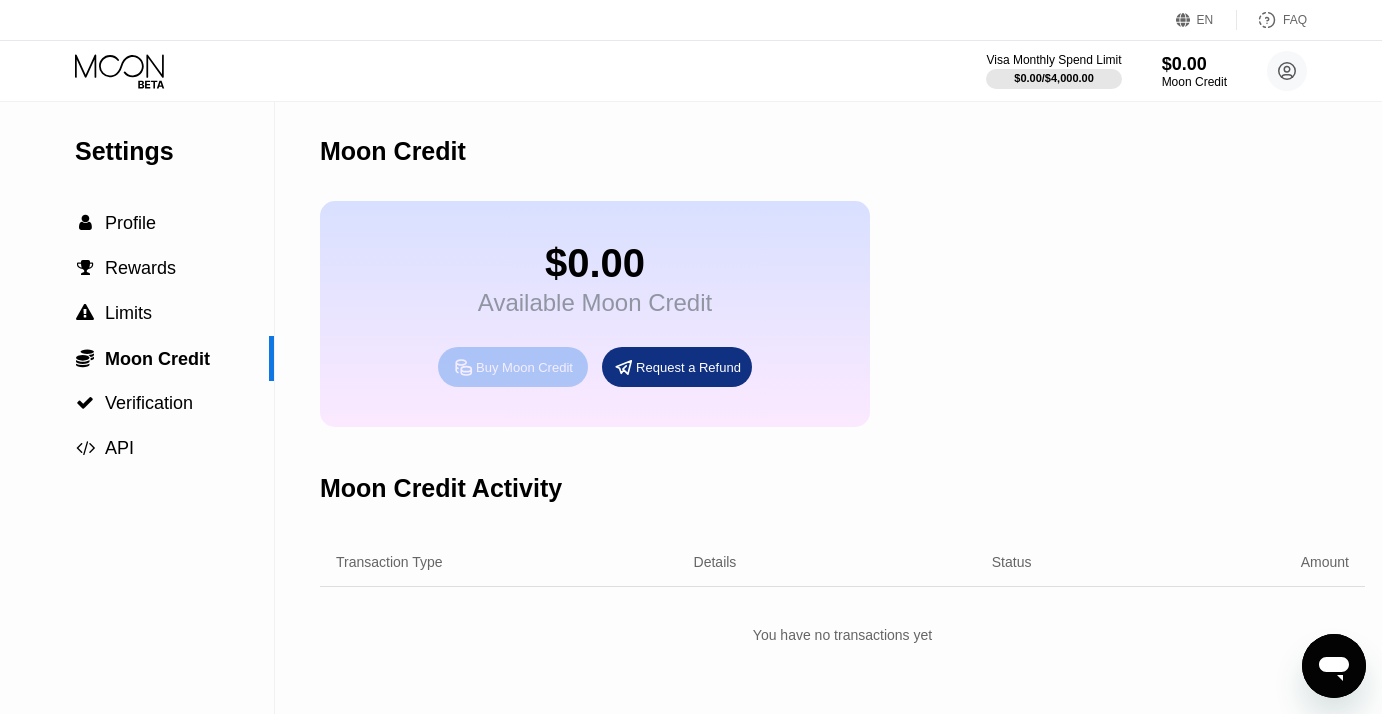 click on "Buy Moon Credit" at bounding box center (524, 367) 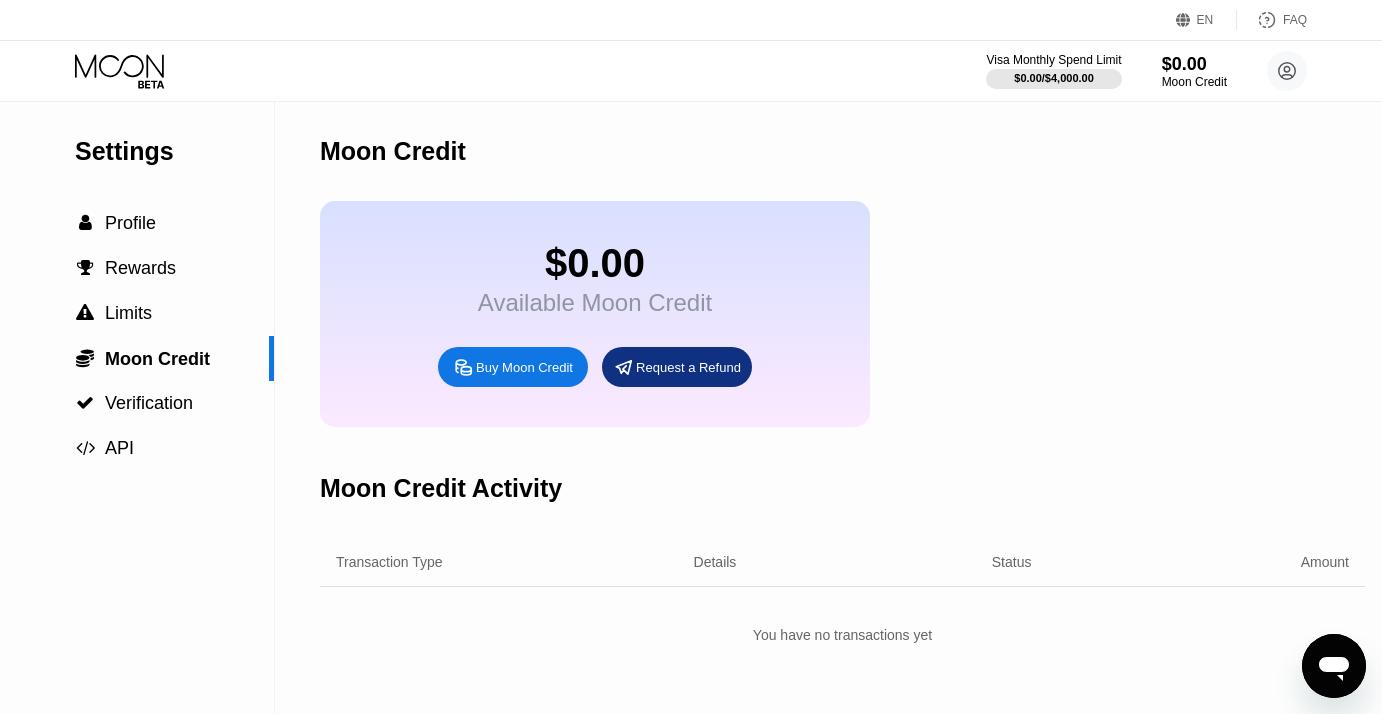 type on "0" 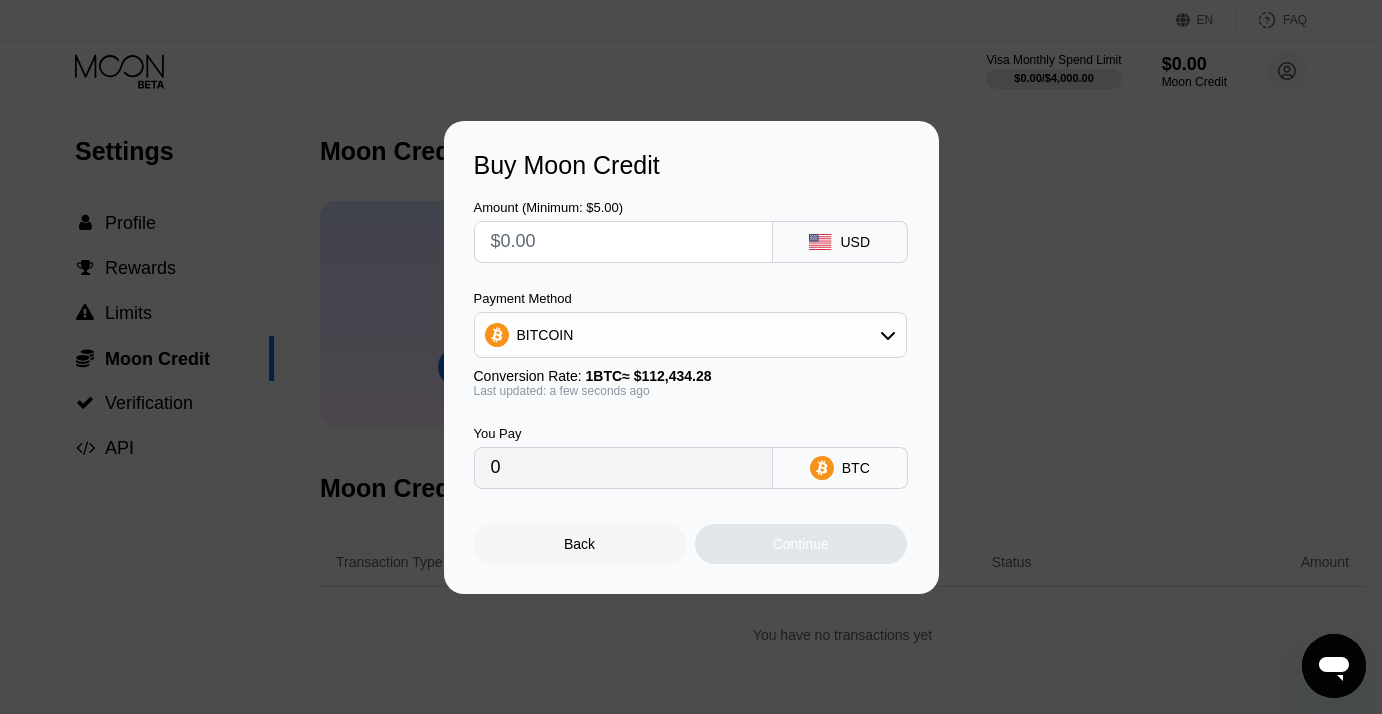 click on "0" at bounding box center [623, 468] 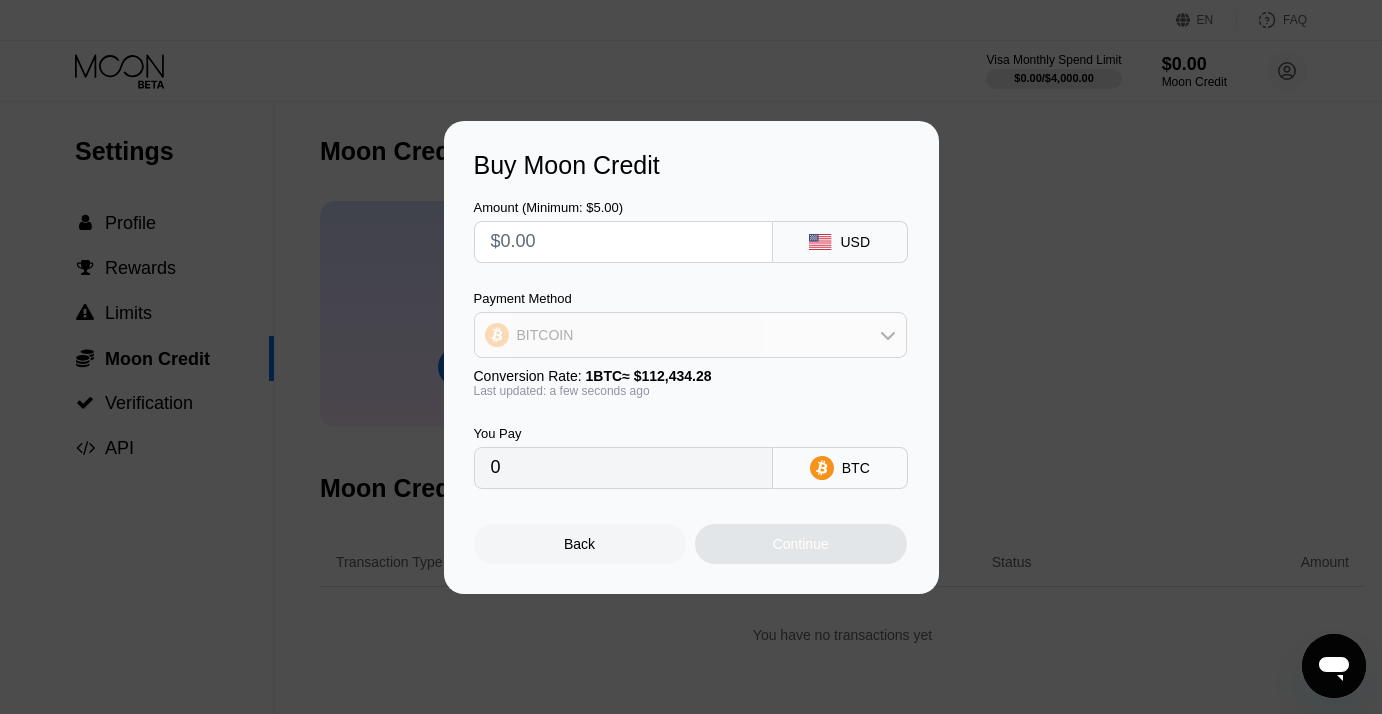 click on "BITCOIN" at bounding box center (690, 335) 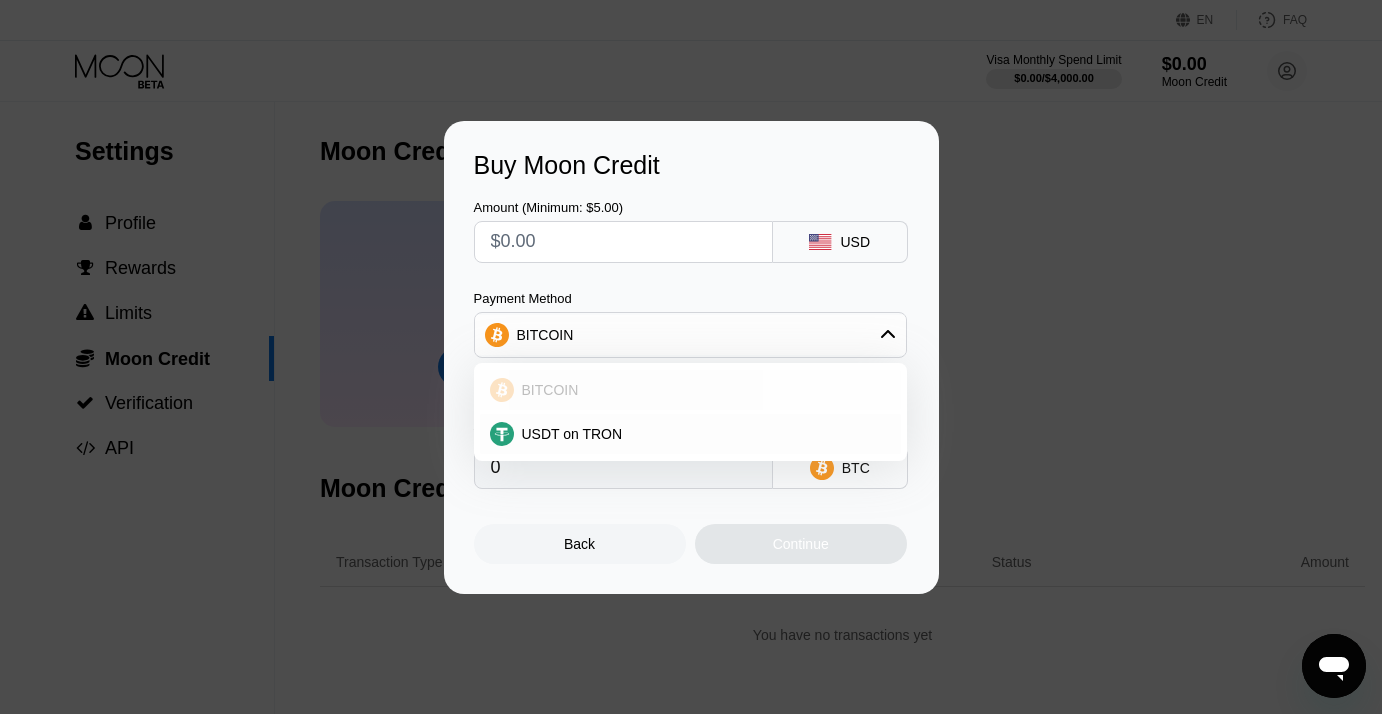 click on "BITCOIN" at bounding box center [702, 390] 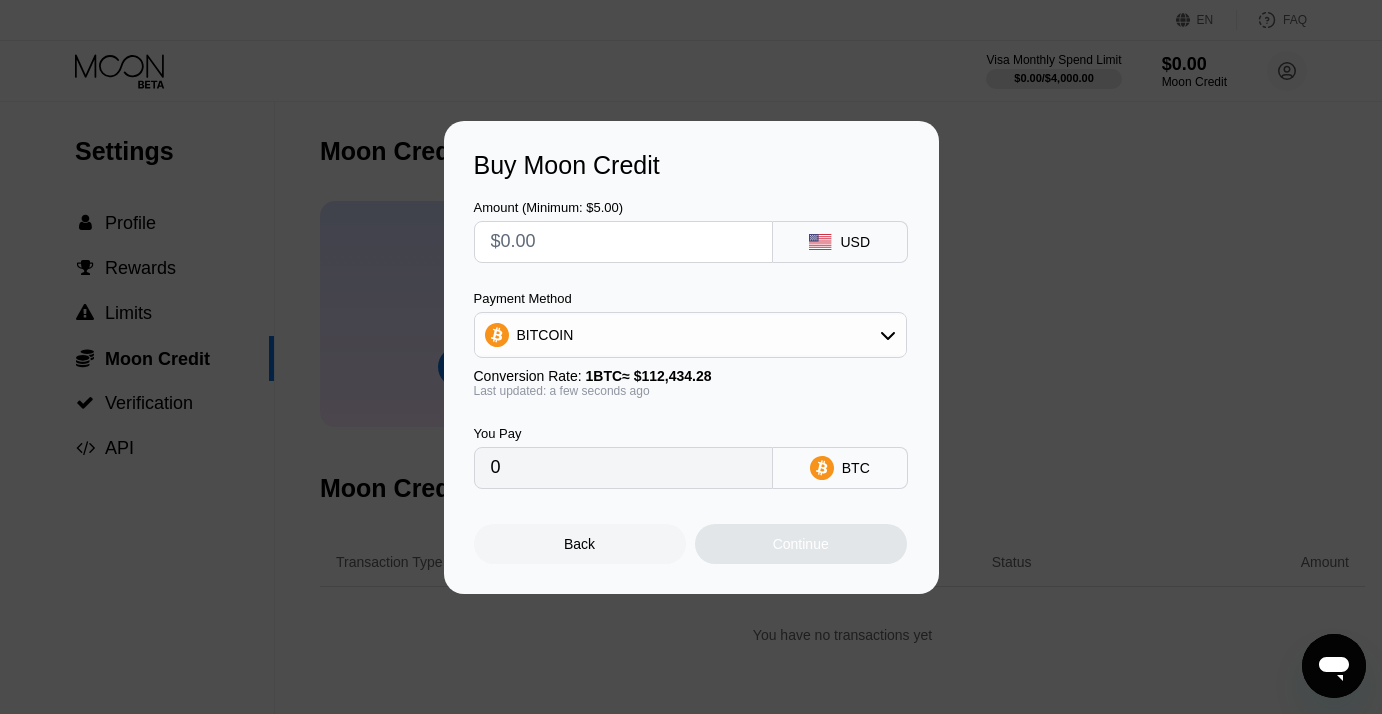 click on "0" at bounding box center (623, 468) 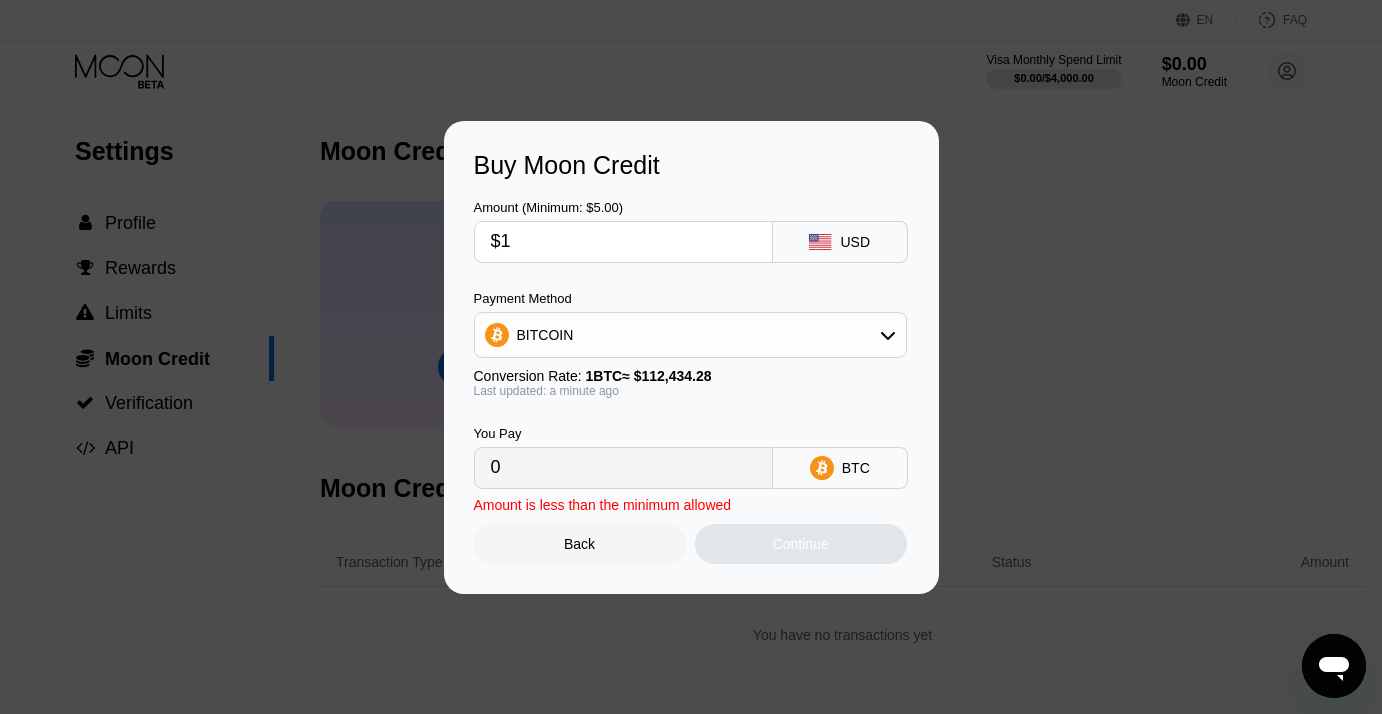 type on "0.00000890" 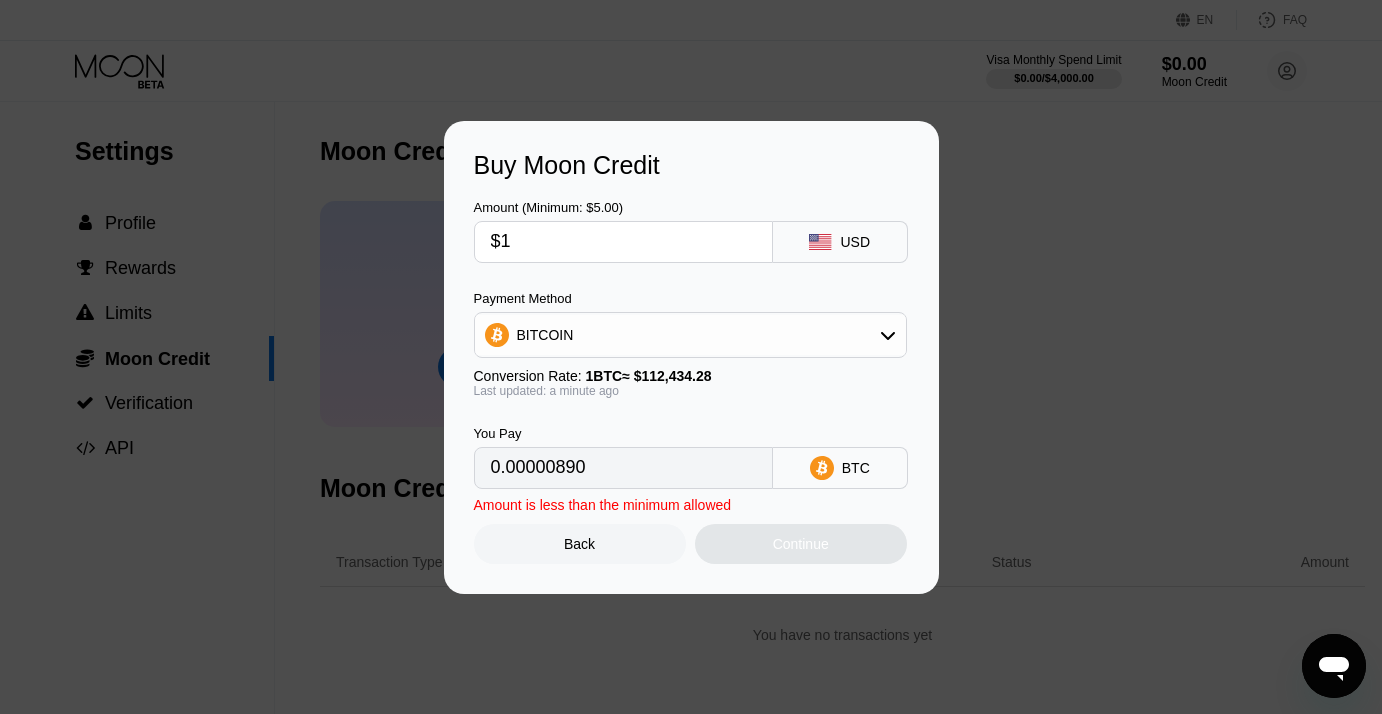 type on "$10" 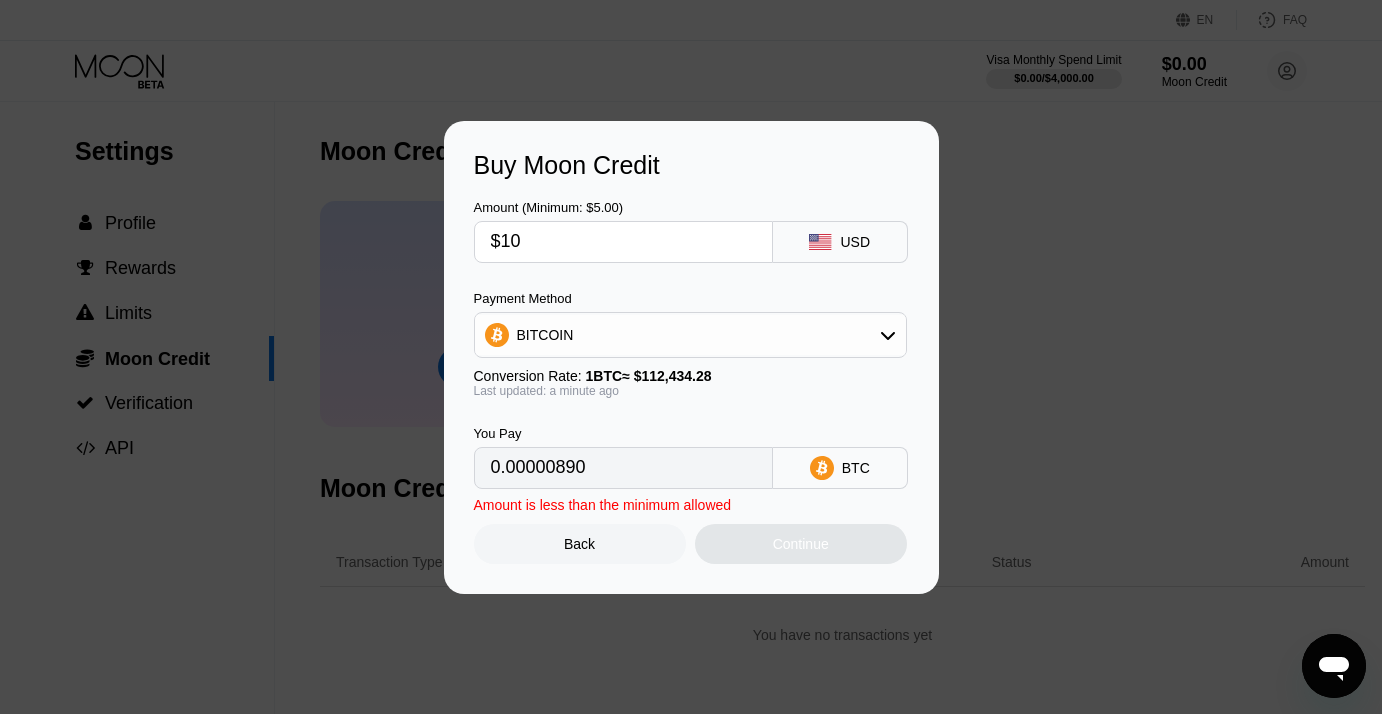 type on "0.00008895" 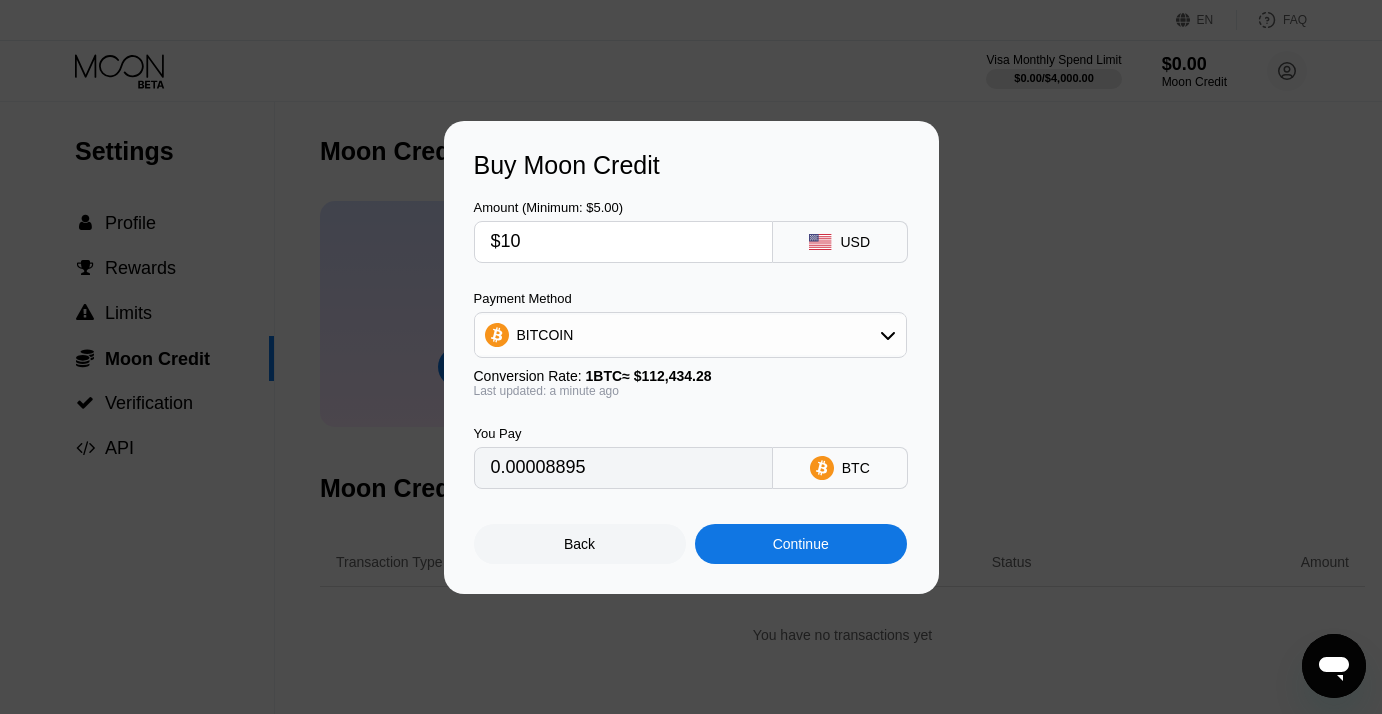 type on "$10" 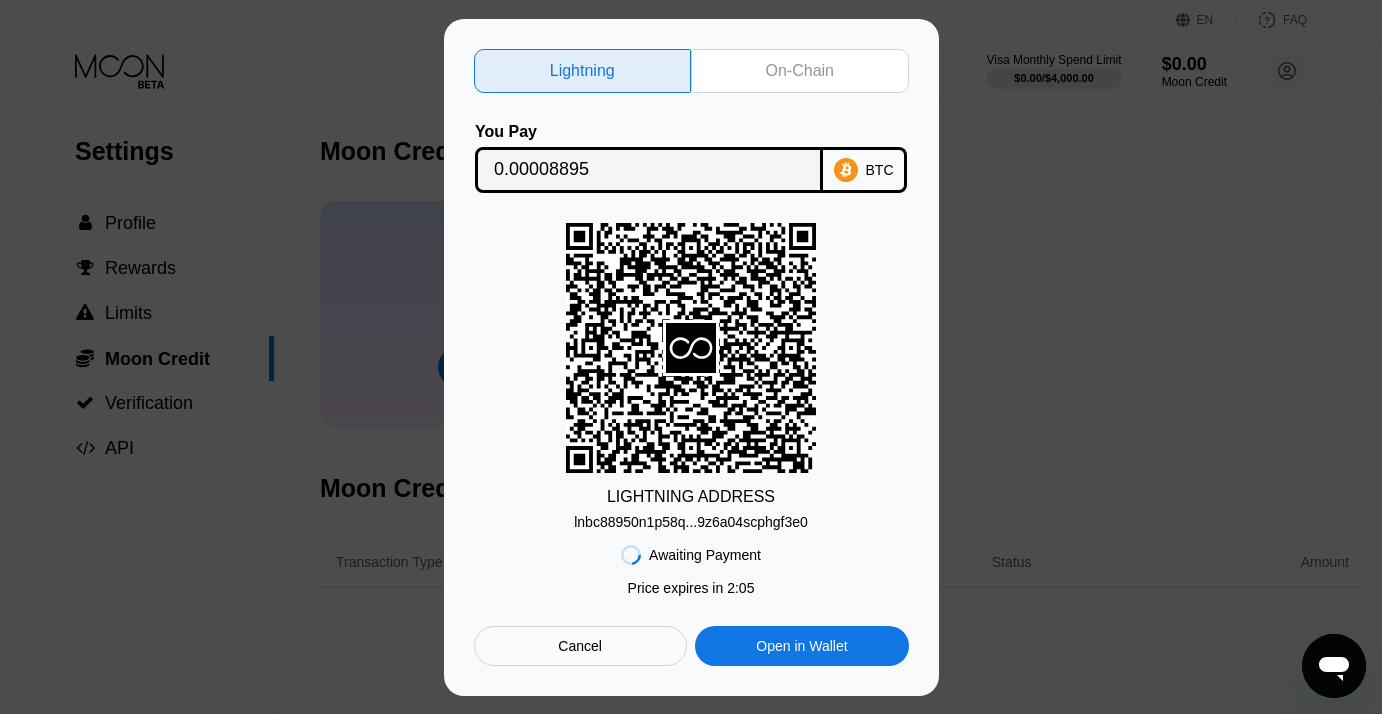 click on "lnbc88950n1p58q...9z6a04scphgf3e0" at bounding box center (691, 522) 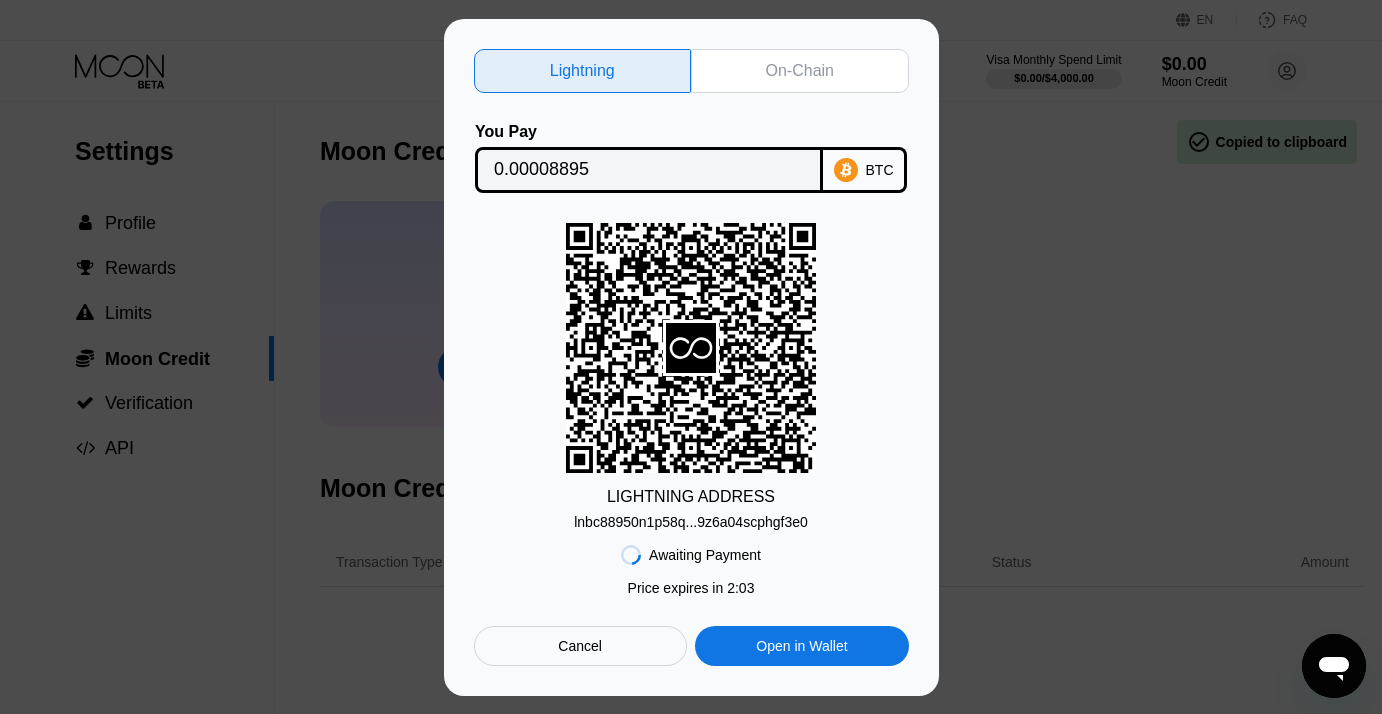 click on "lnbc88950n1p58q...9z6a04scphgf3e0" at bounding box center [691, 522] 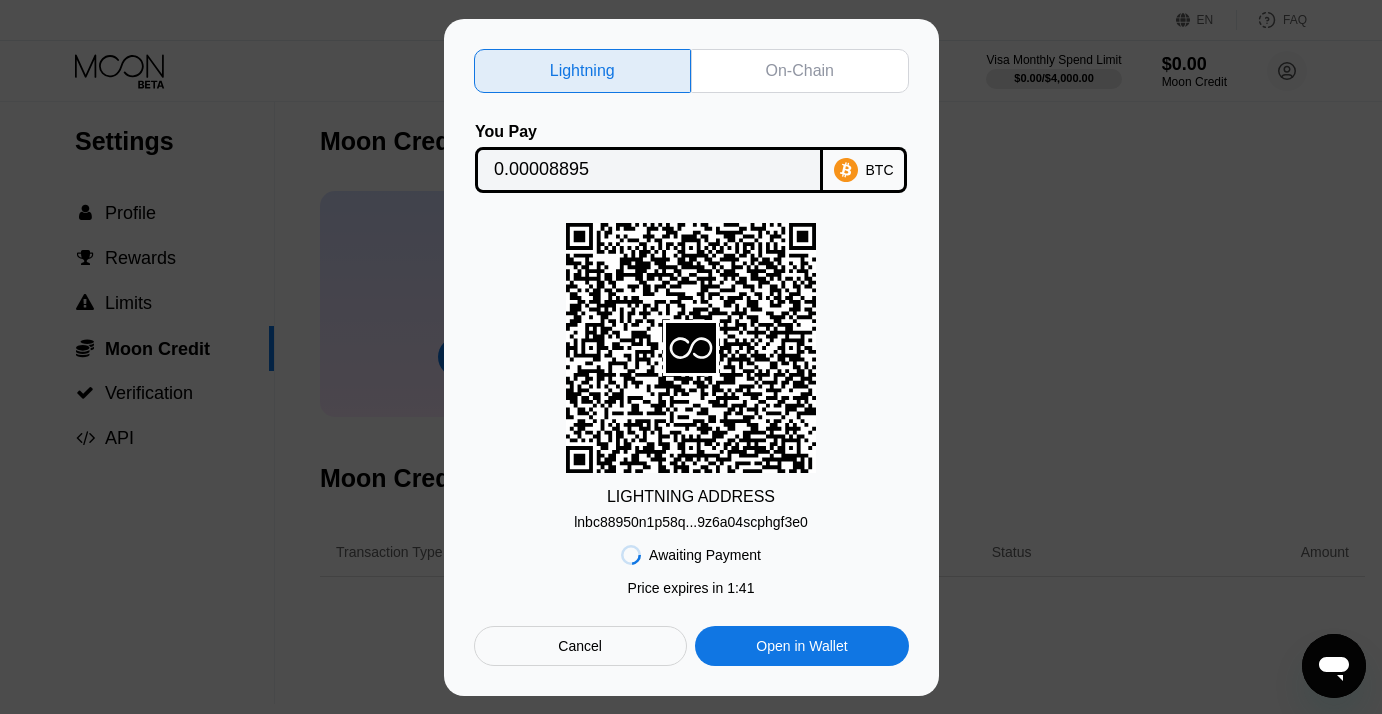 scroll, scrollTop: 0, scrollLeft: 0, axis: both 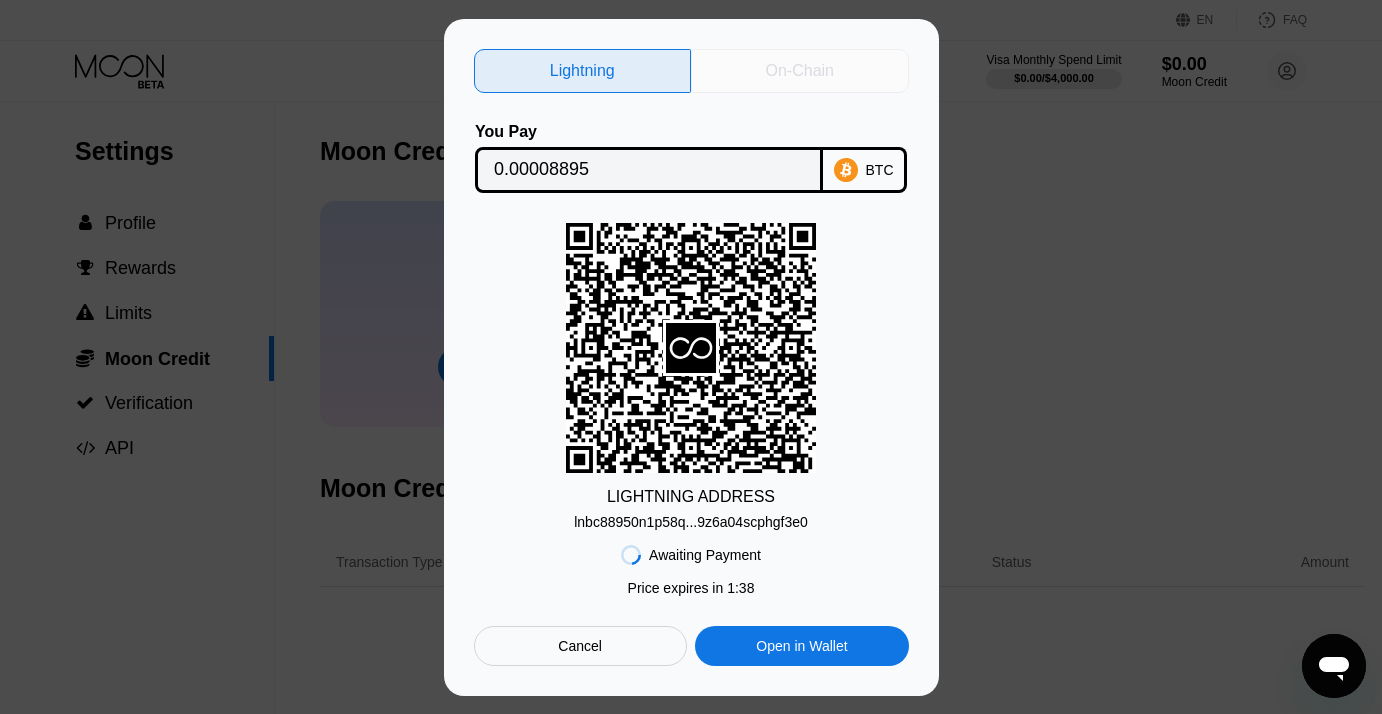 click on "On-Chain" at bounding box center [800, 71] 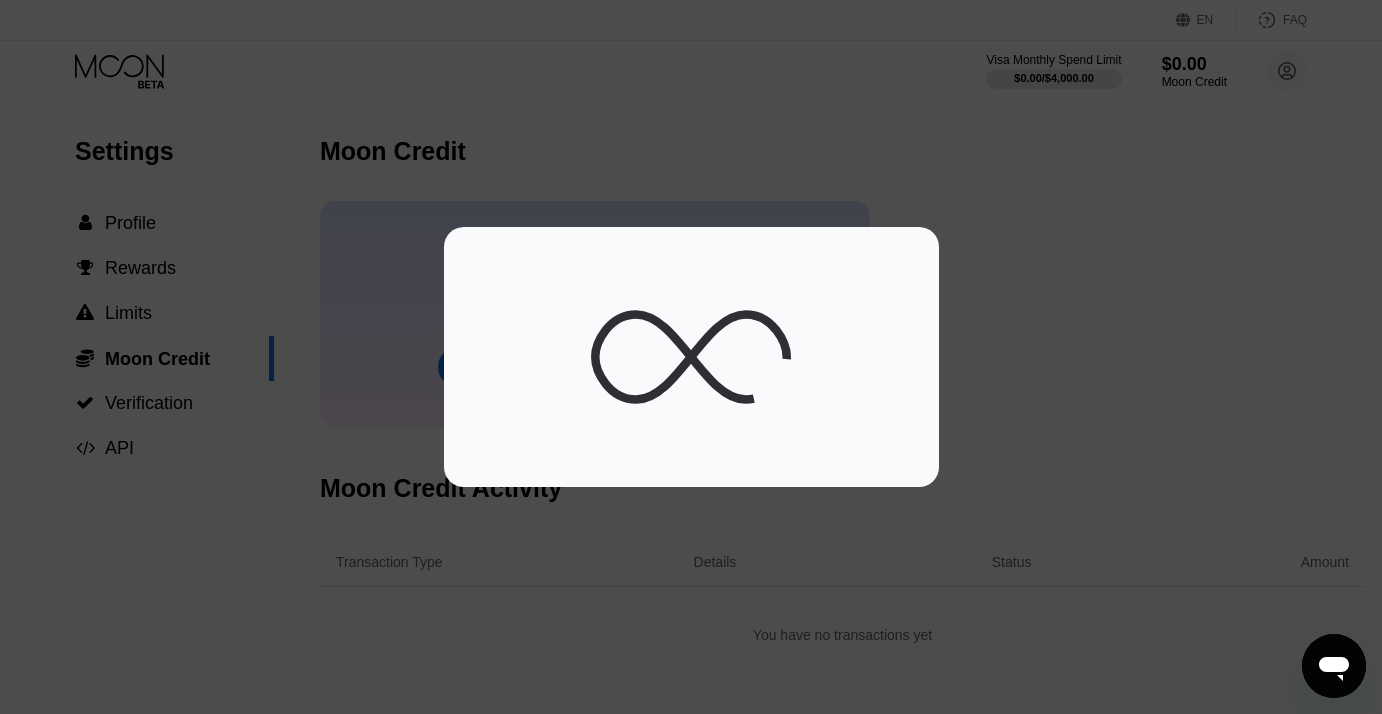 click at bounding box center [691, 357] 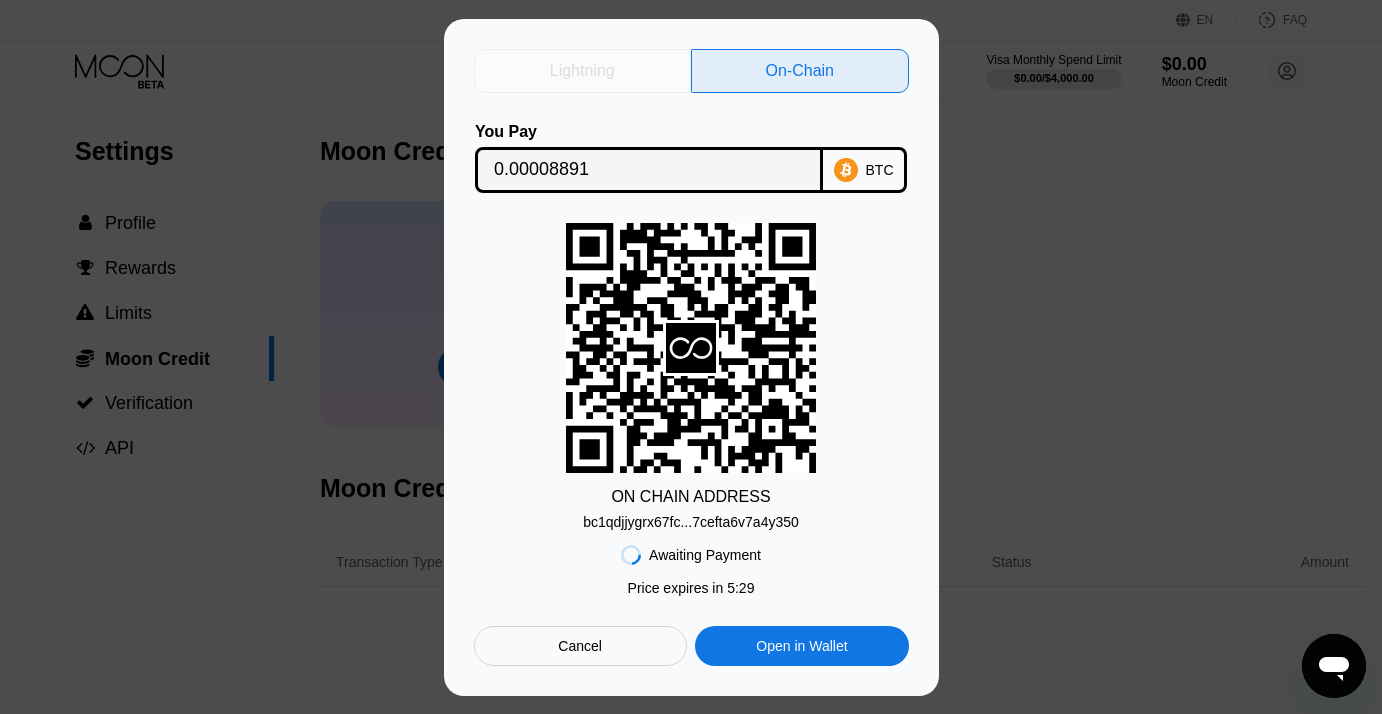 click on "Lightning" at bounding box center [582, 71] 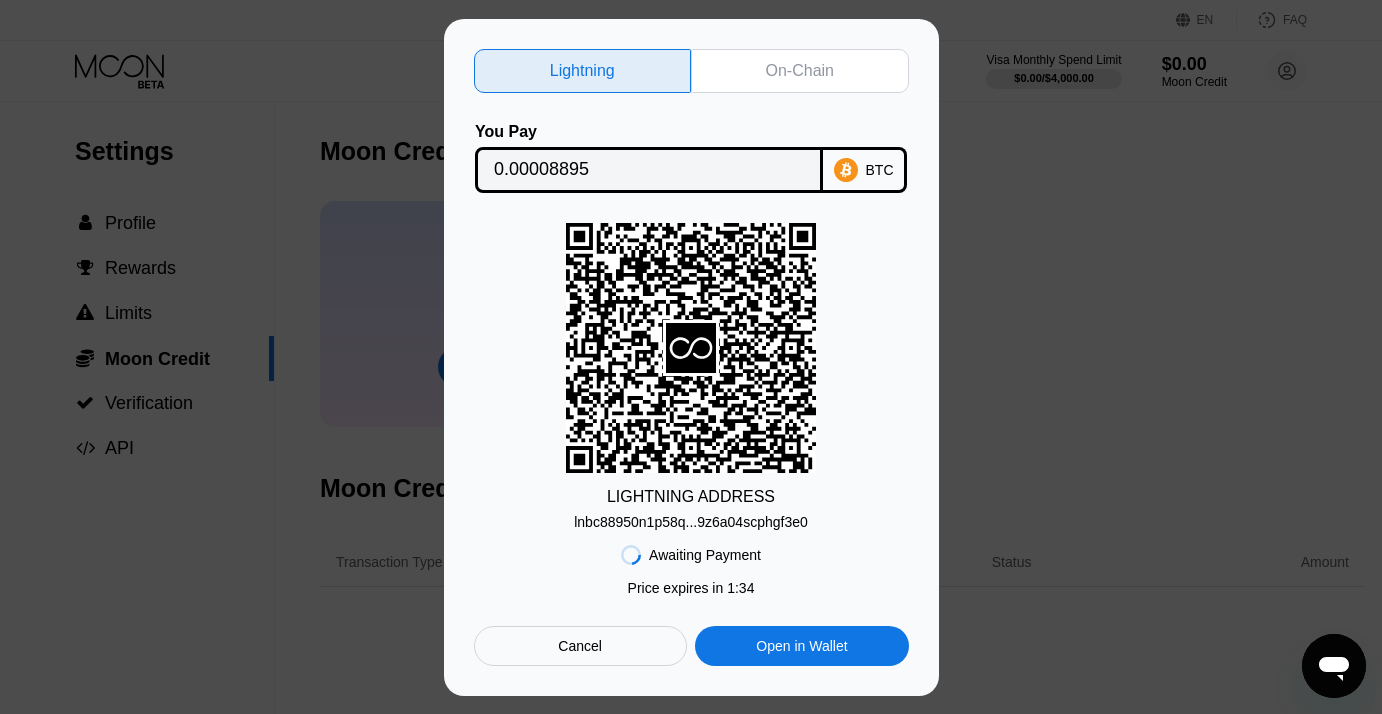 click on "On-Chain" at bounding box center (800, 71) 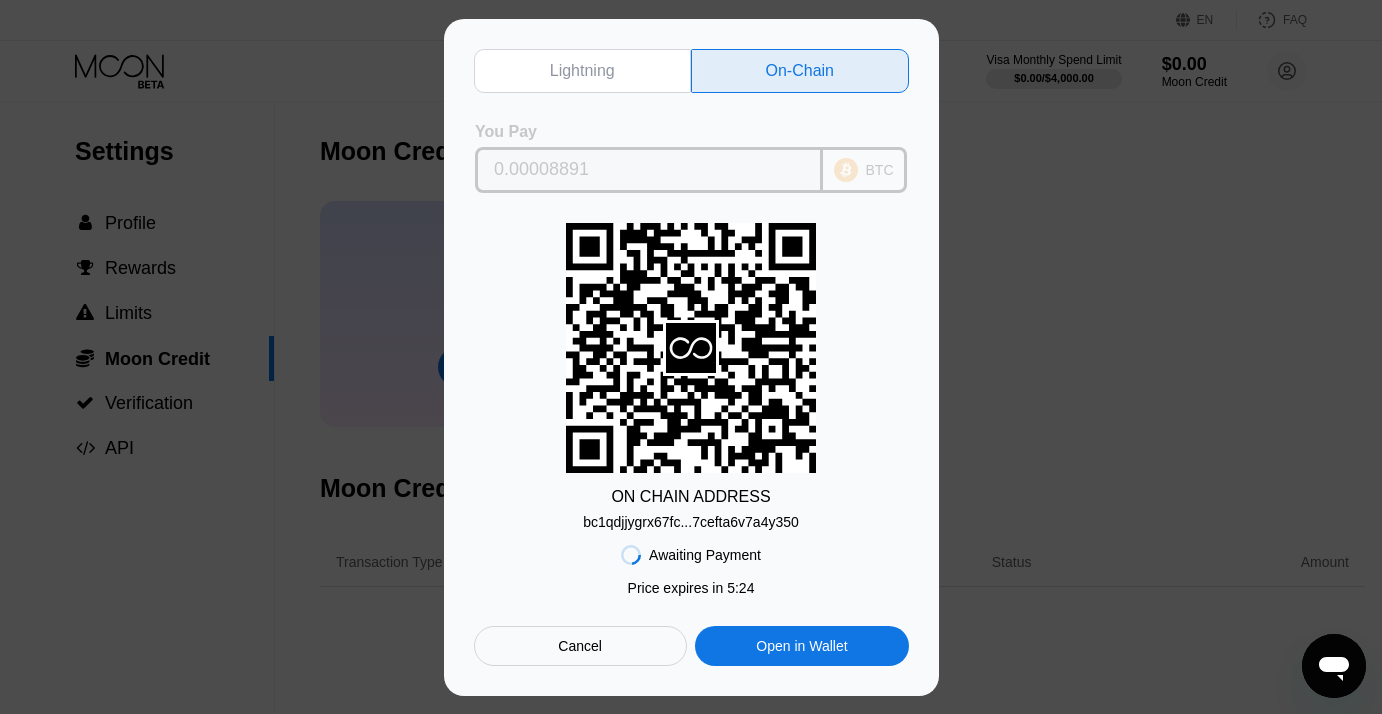 click on "0.00008891" at bounding box center [649, 170] 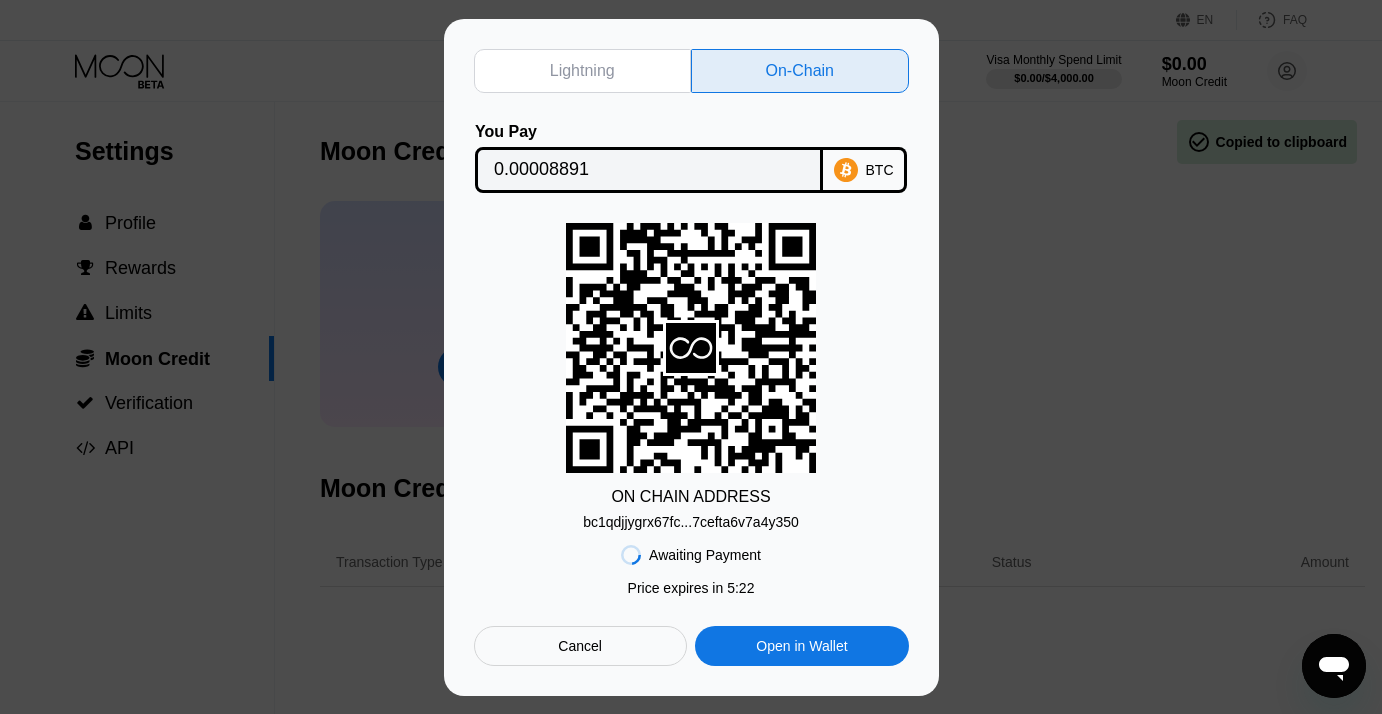 click 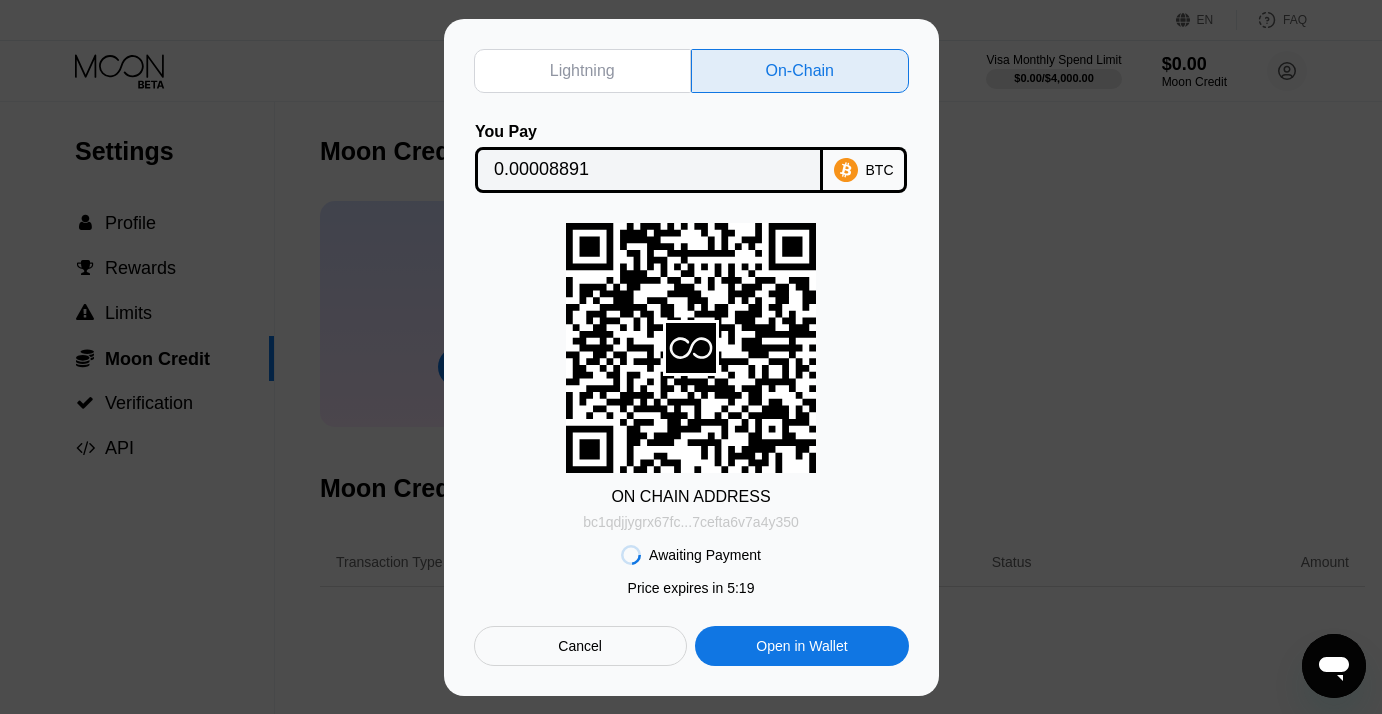 click on "bc1qdjjygrx67fc...7cefta6v7a4y350" at bounding box center (691, 522) 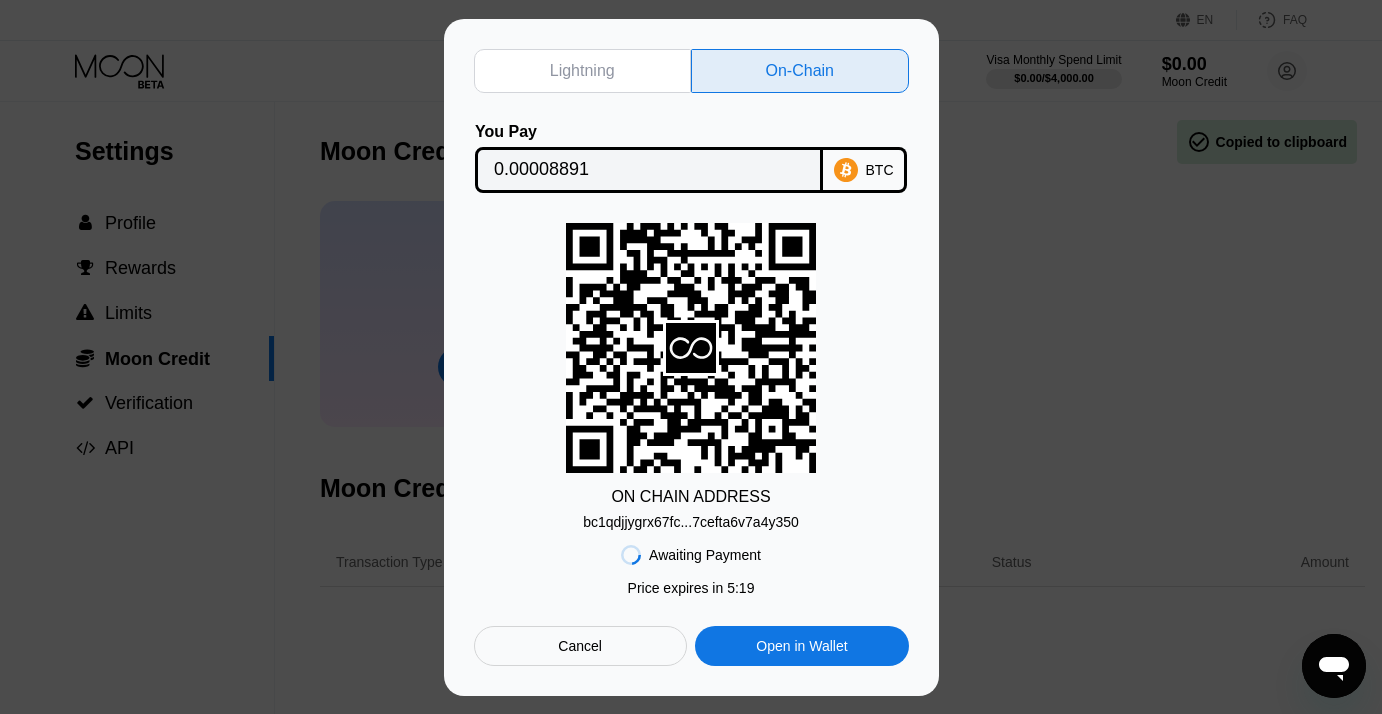 click on "bc1qdjjygrx67fc...7cefta6v7a4y350" at bounding box center [691, 522] 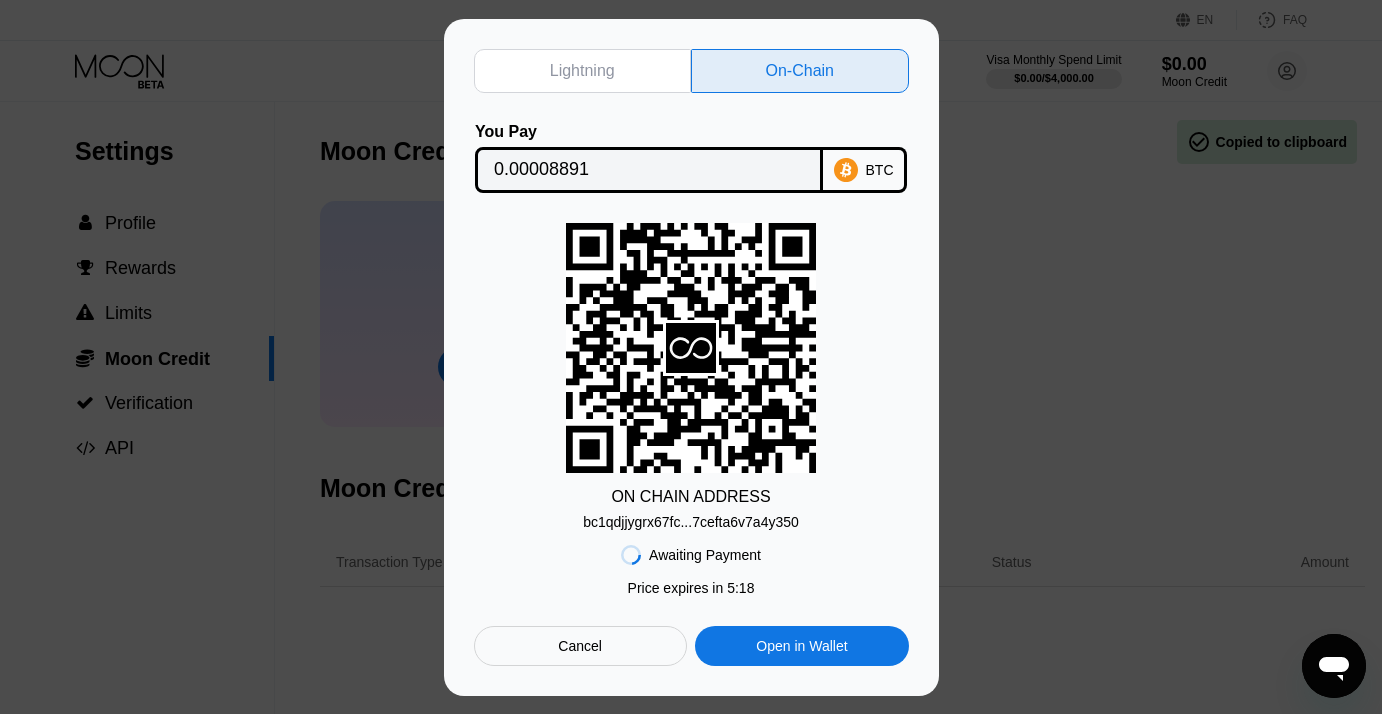 click on "bc1qdjjygrx67fc...7cefta6v7a4y350" at bounding box center [691, 522] 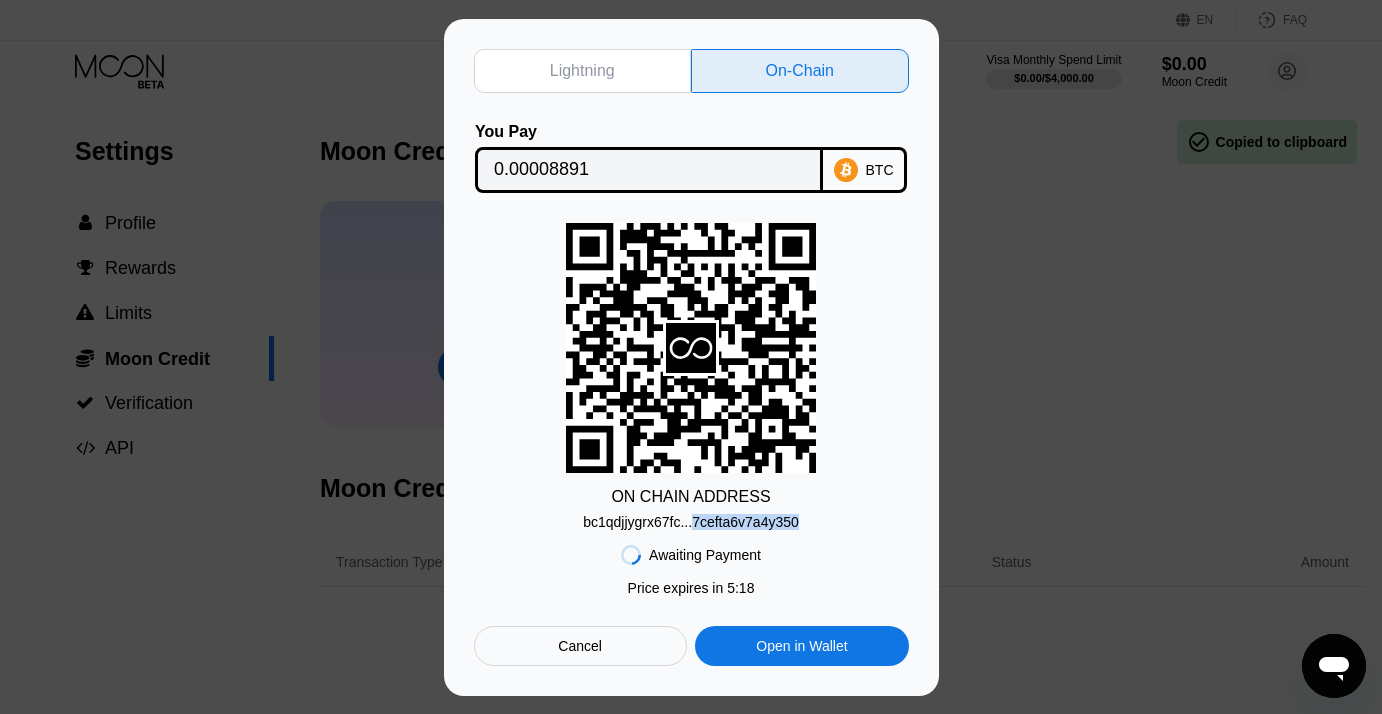 click on "bc1qdjjygrx67fc...7cefta6v7a4y350" at bounding box center [691, 522] 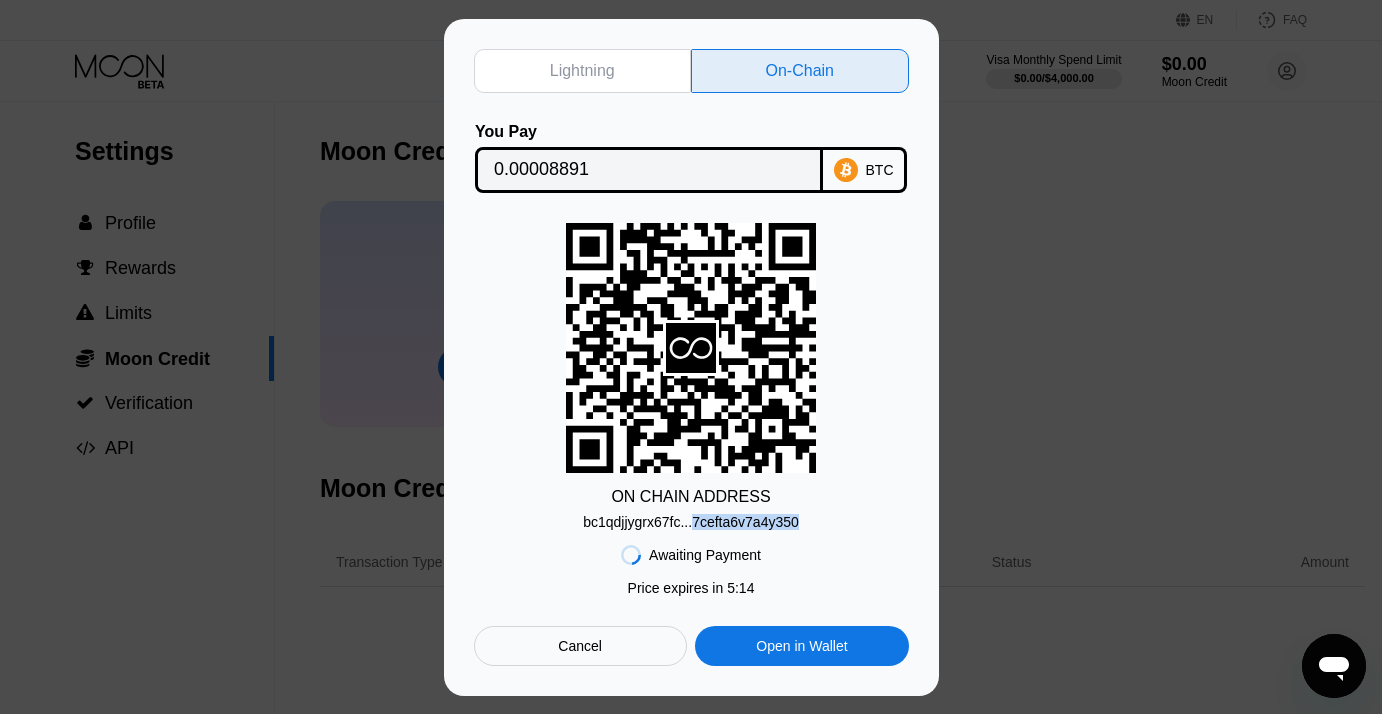 drag, startPoint x: 708, startPoint y: 522, endPoint x: 615, endPoint y: 520, distance: 93.0215 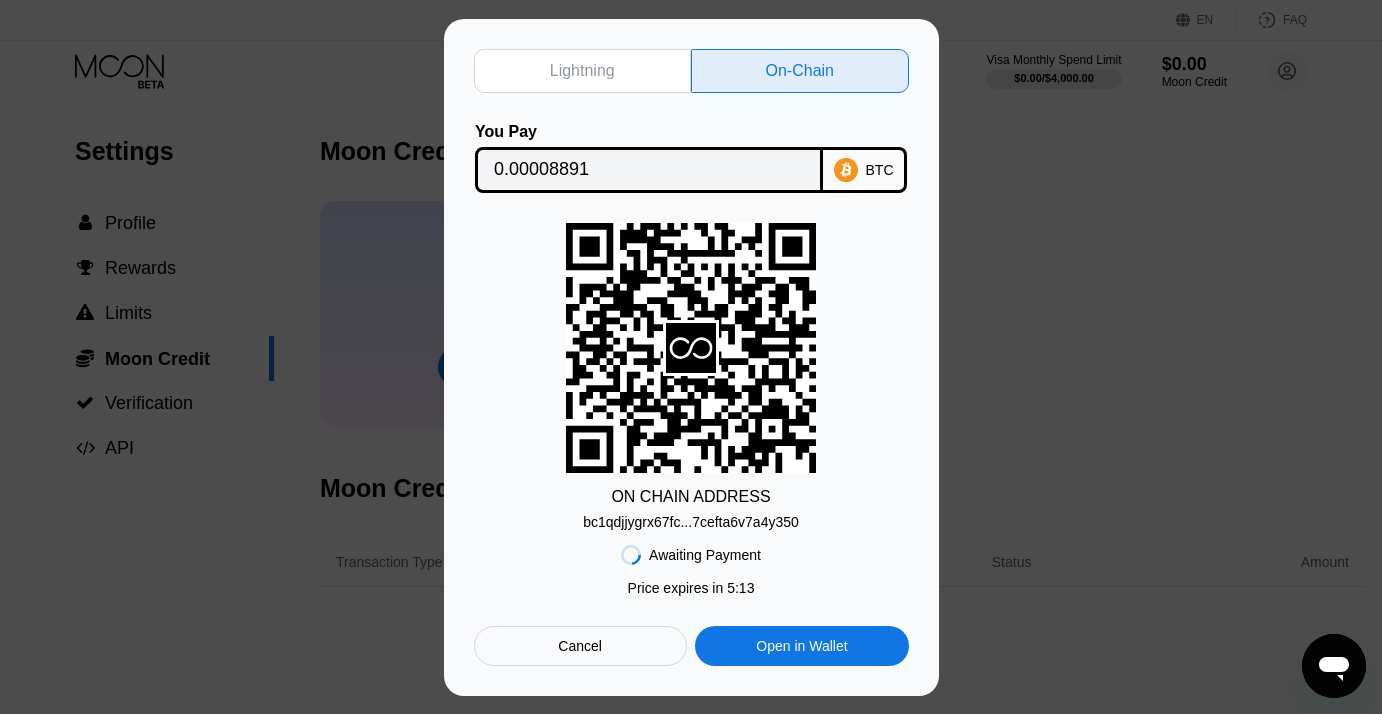 click on "bc1qdjjygrx67fc...7cefta6v7a4y350" at bounding box center (691, 522) 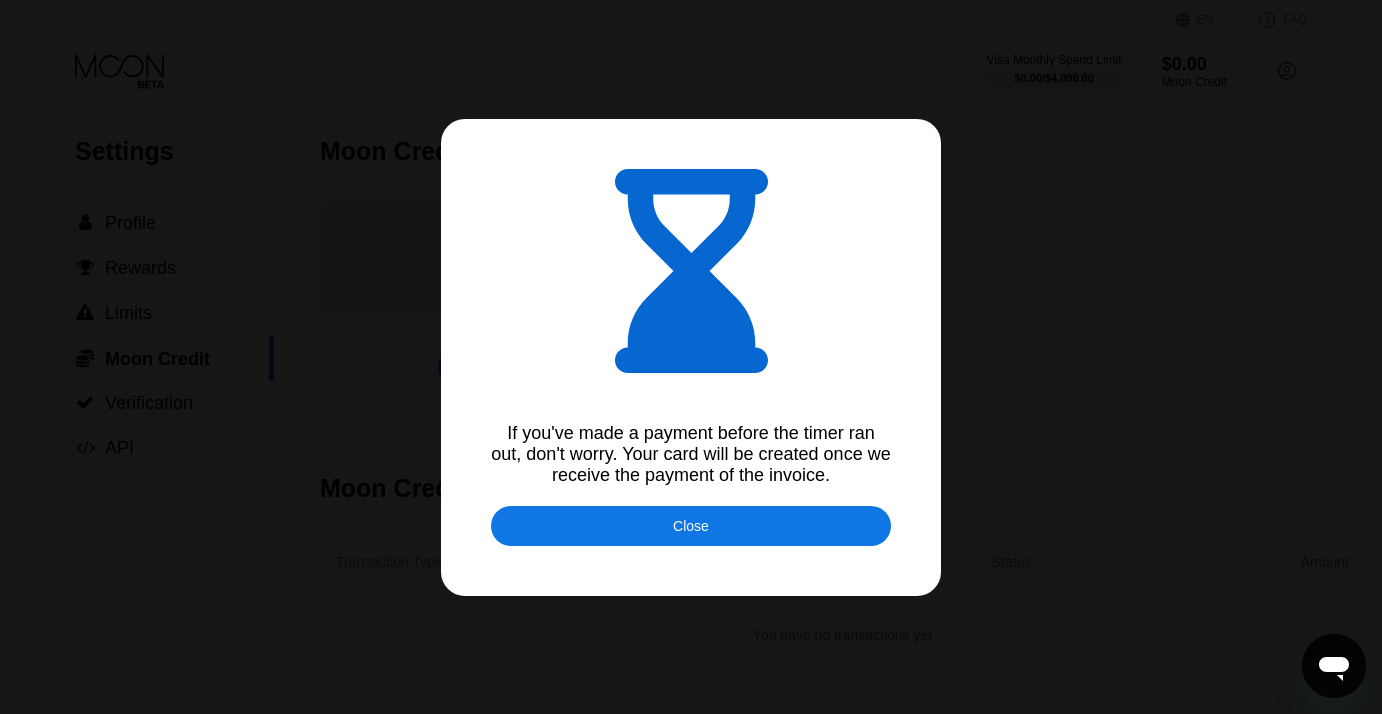 type on "0.00008887" 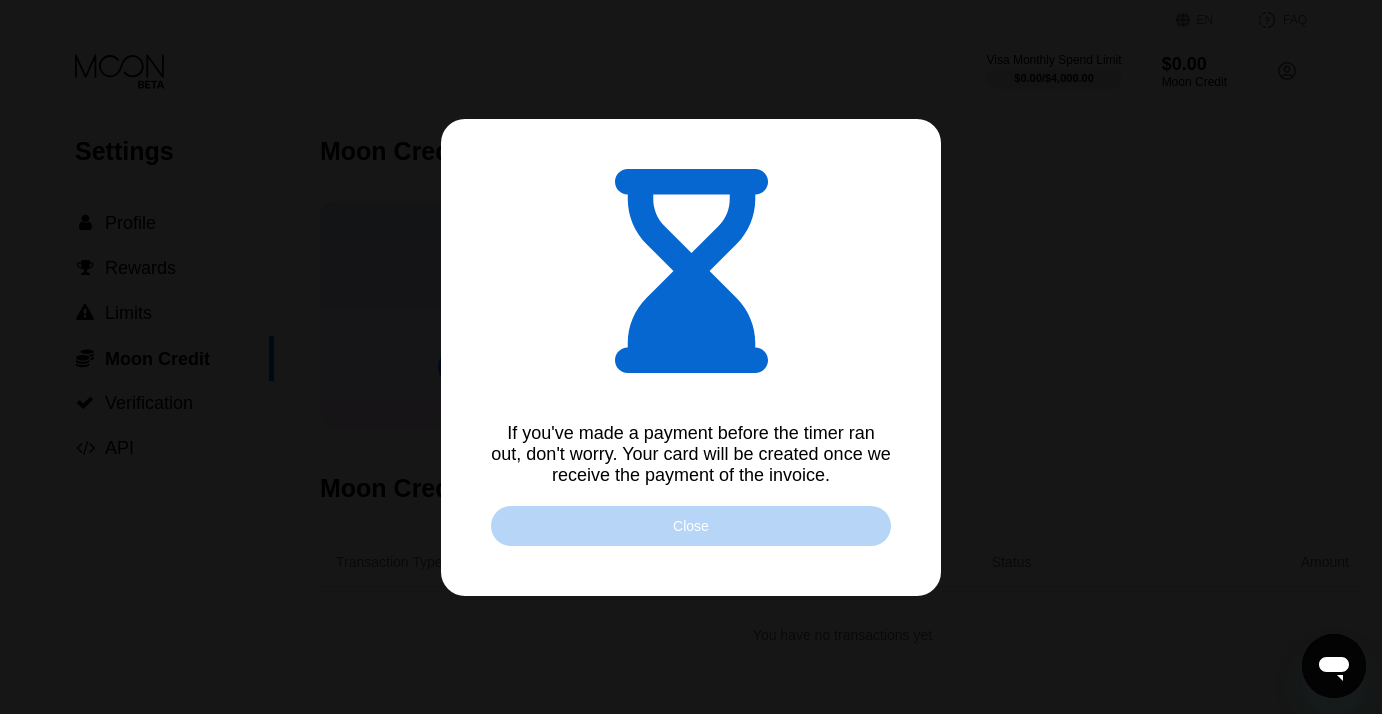 click on "Close" at bounding box center (691, 526) 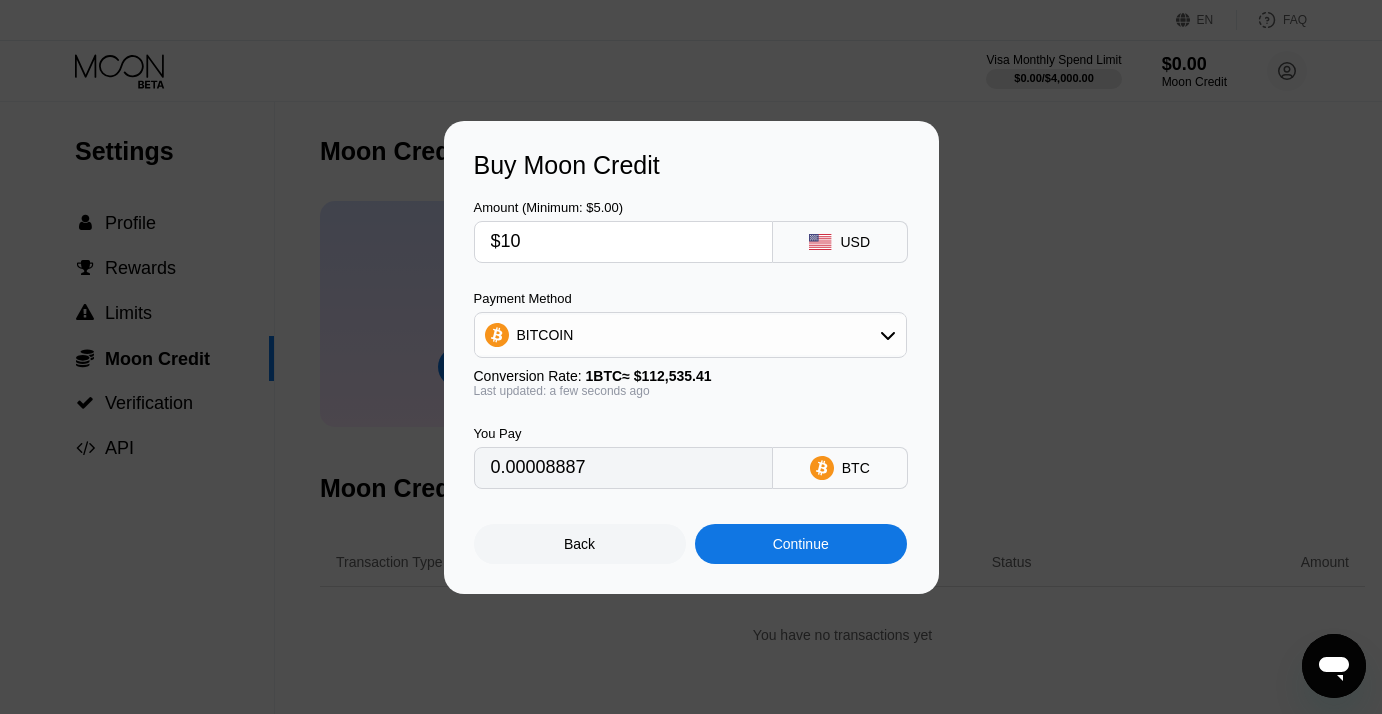 click on "$10" at bounding box center (623, 242) 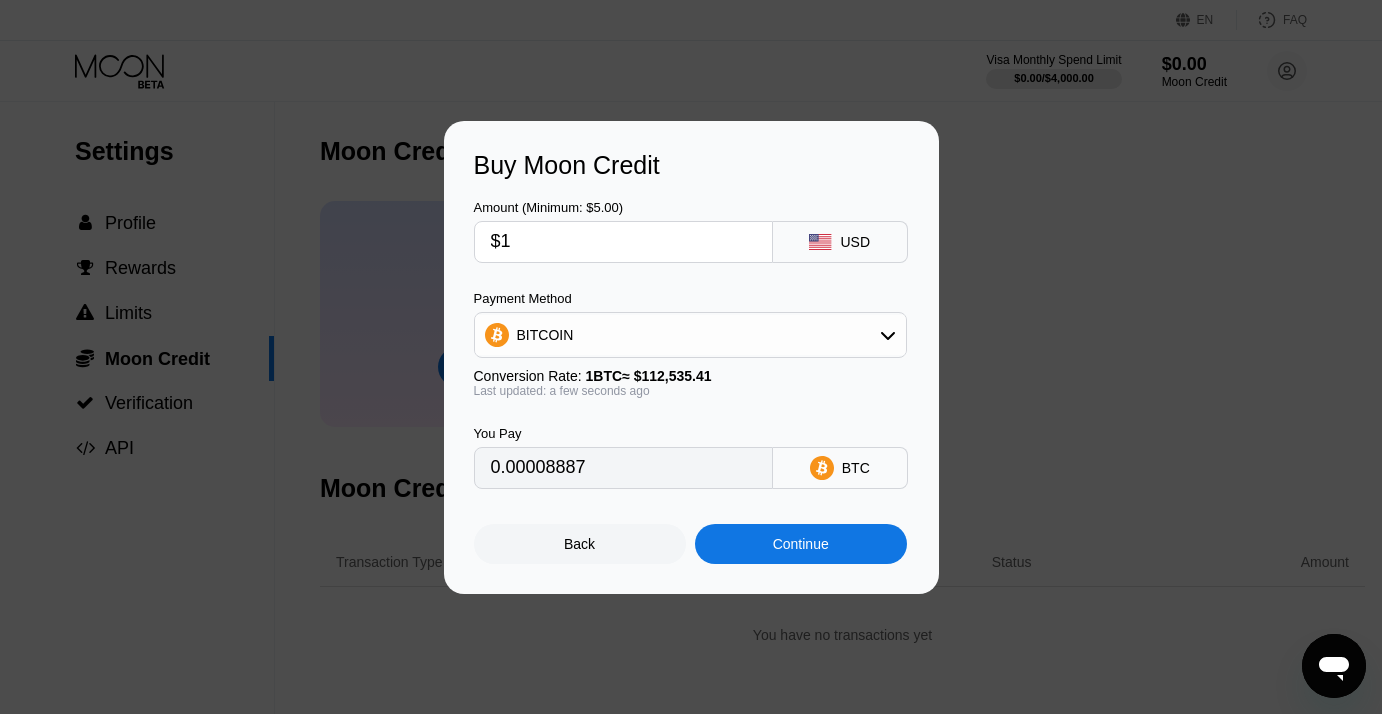 type 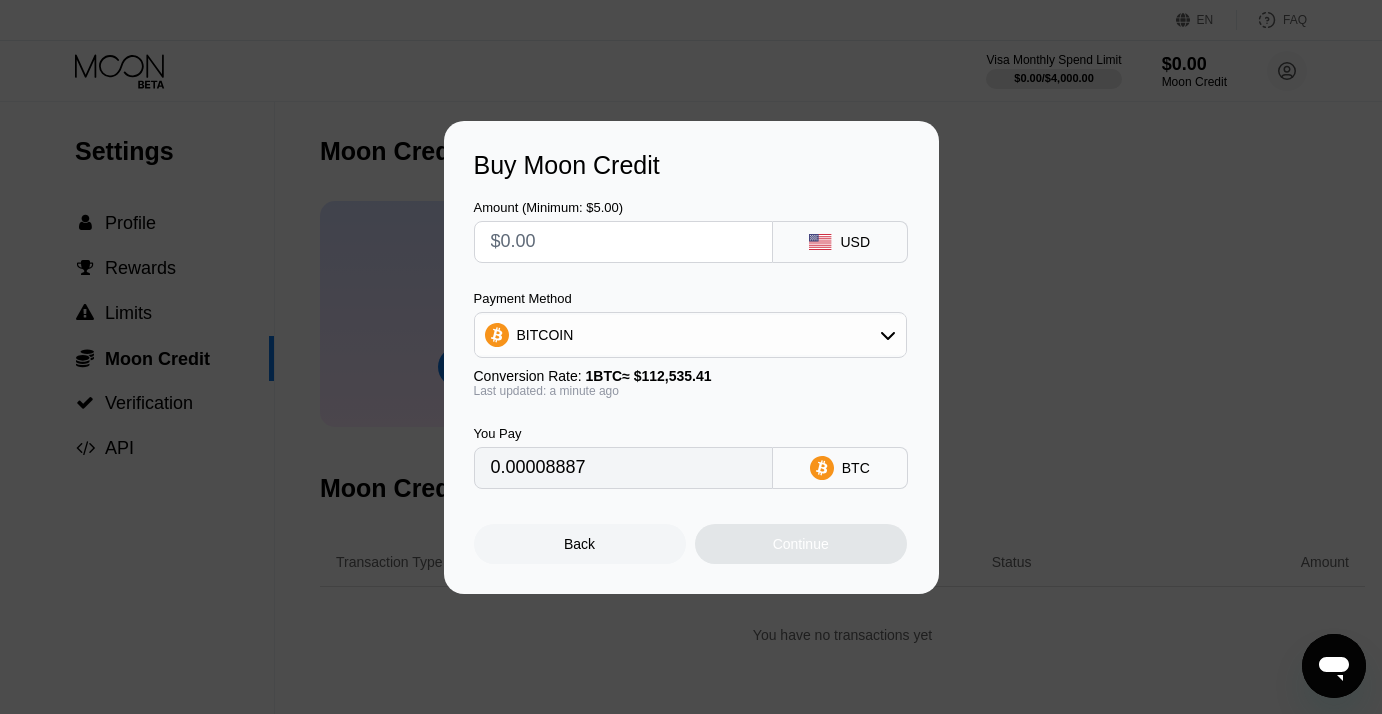 type on "0" 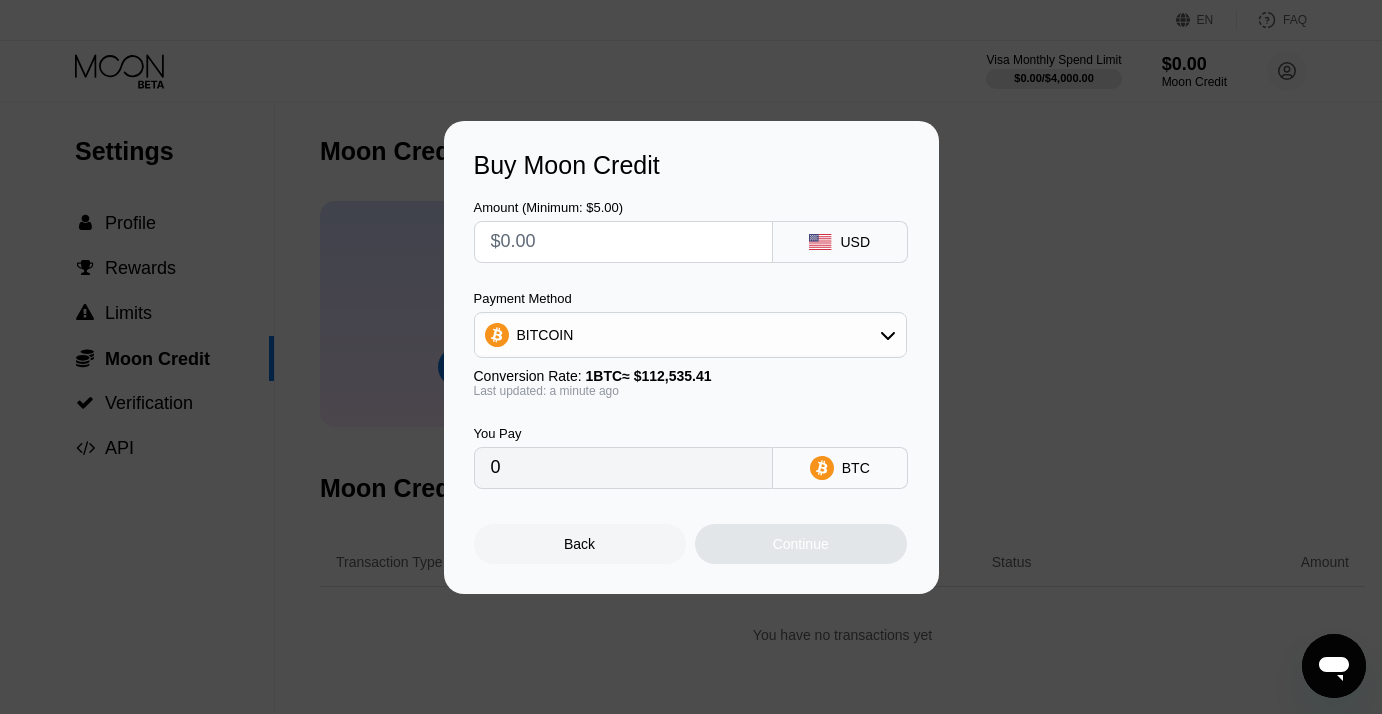 click at bounding box center (623, 242) 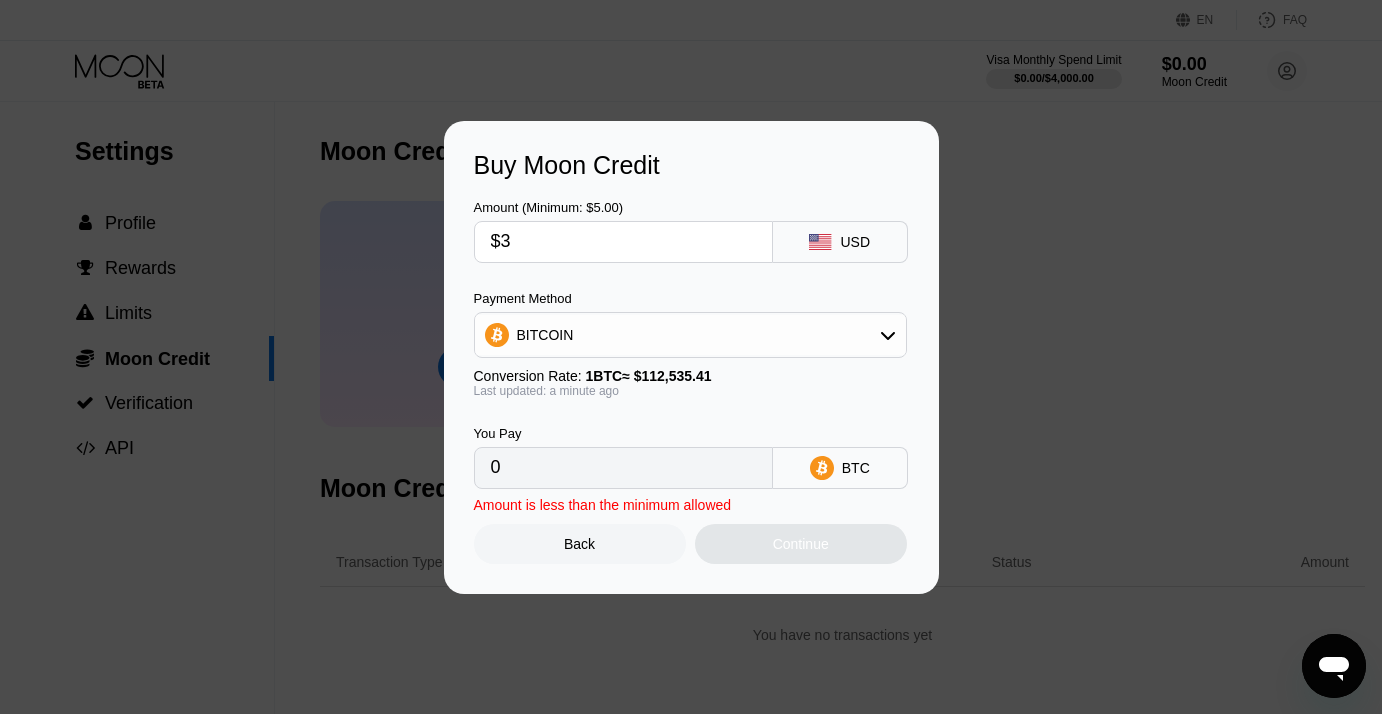 type on "0.00002666" 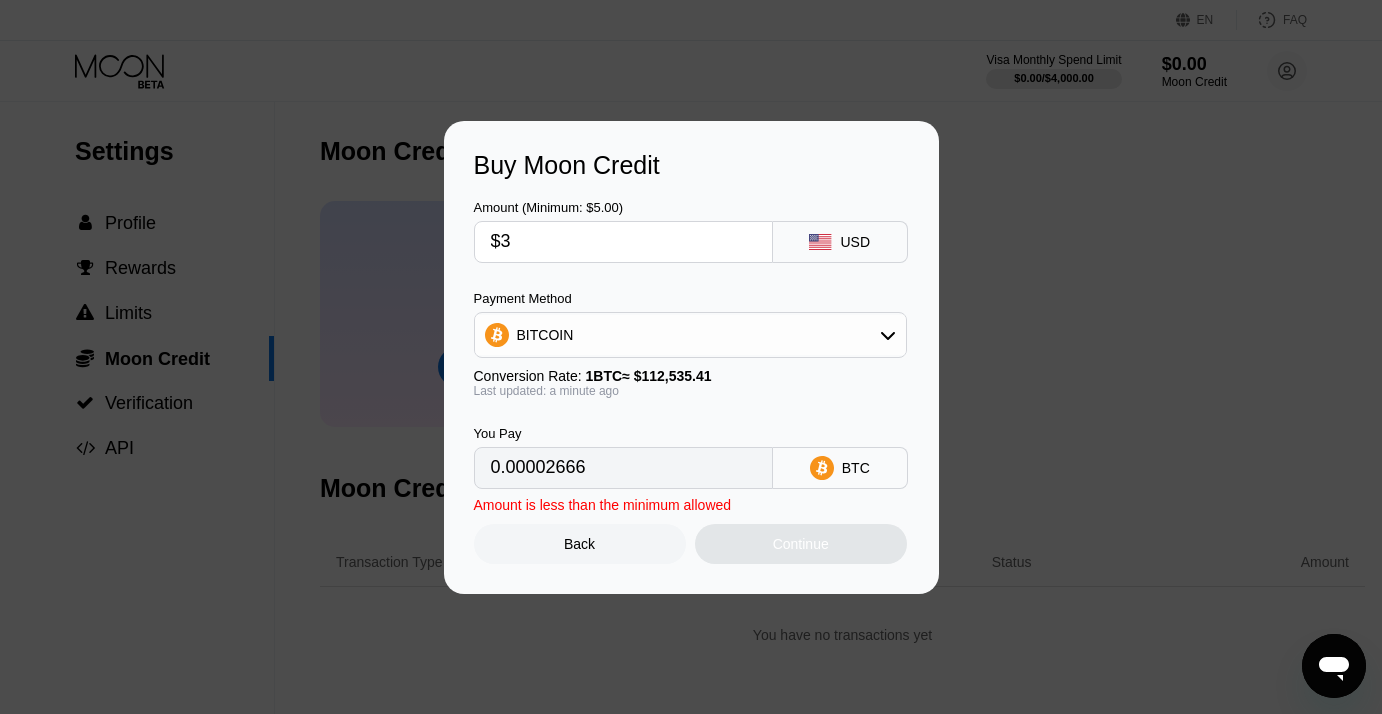 type on "$30" 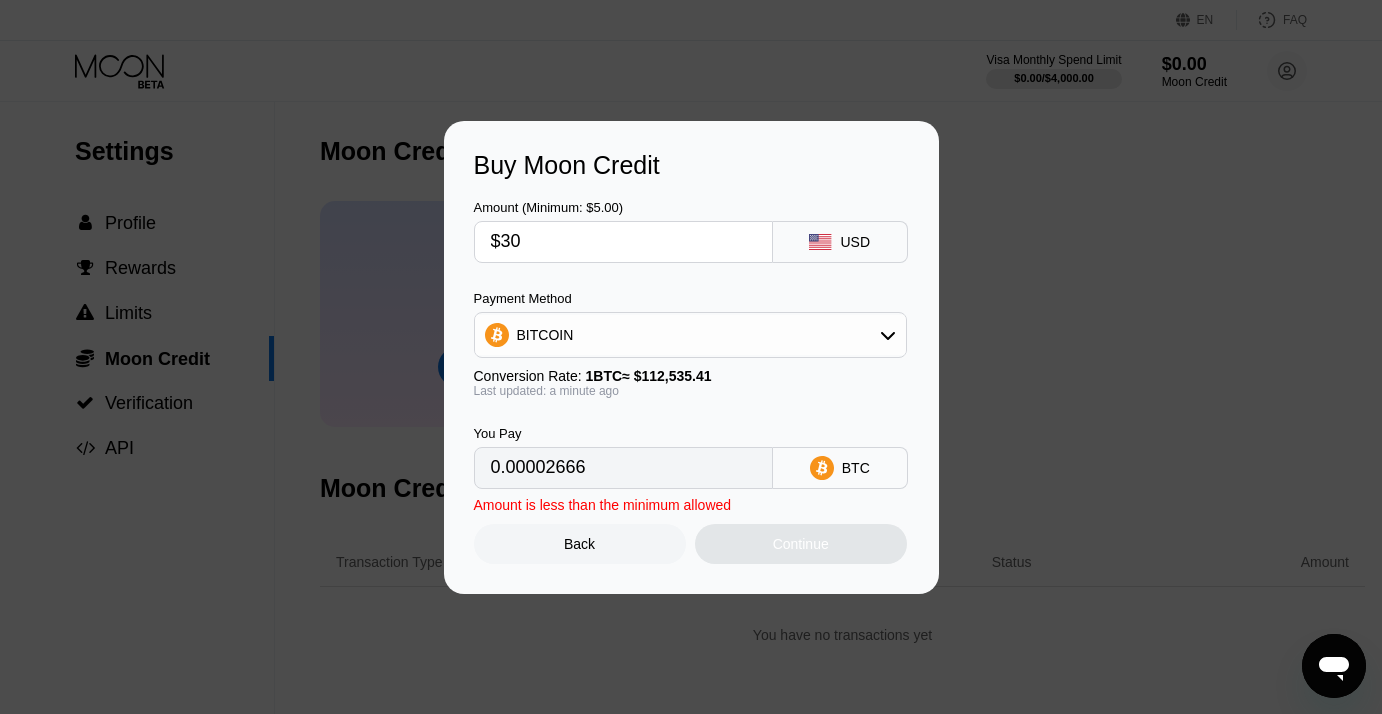 type on "0.00026659" 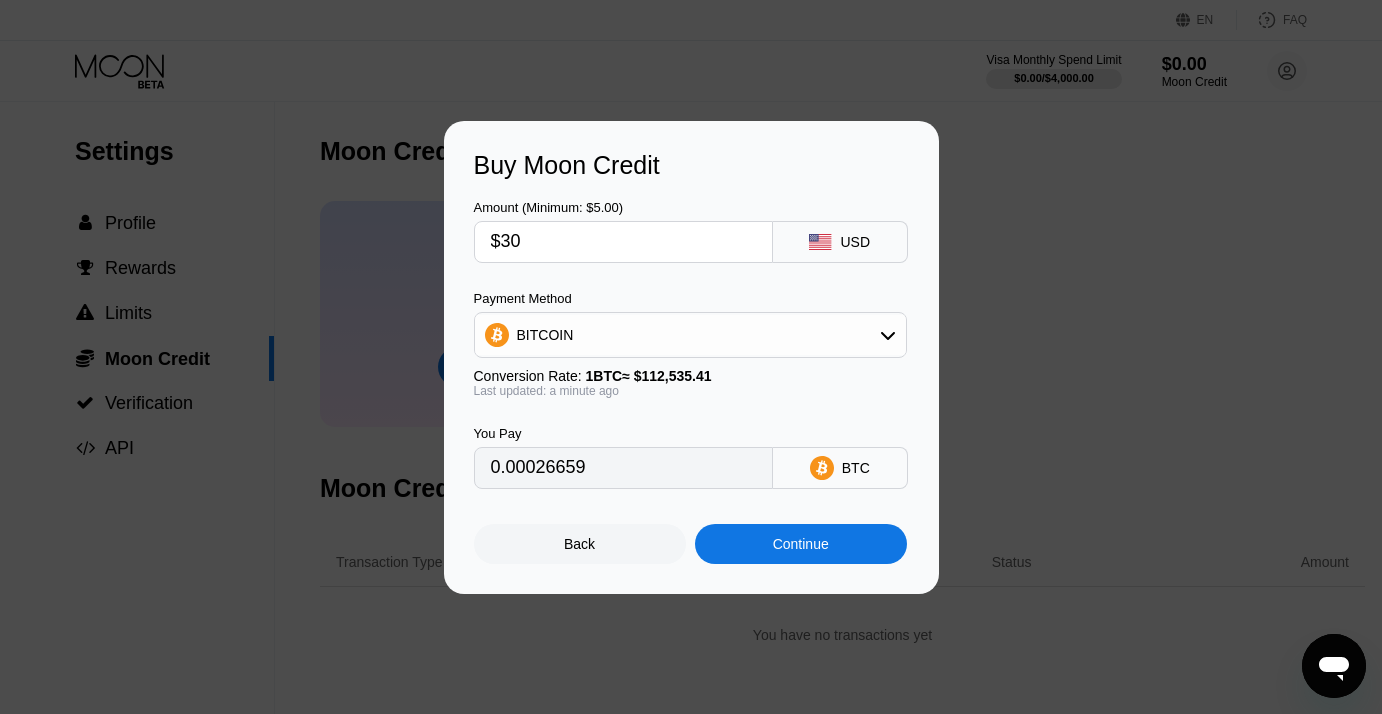 type on "$30" 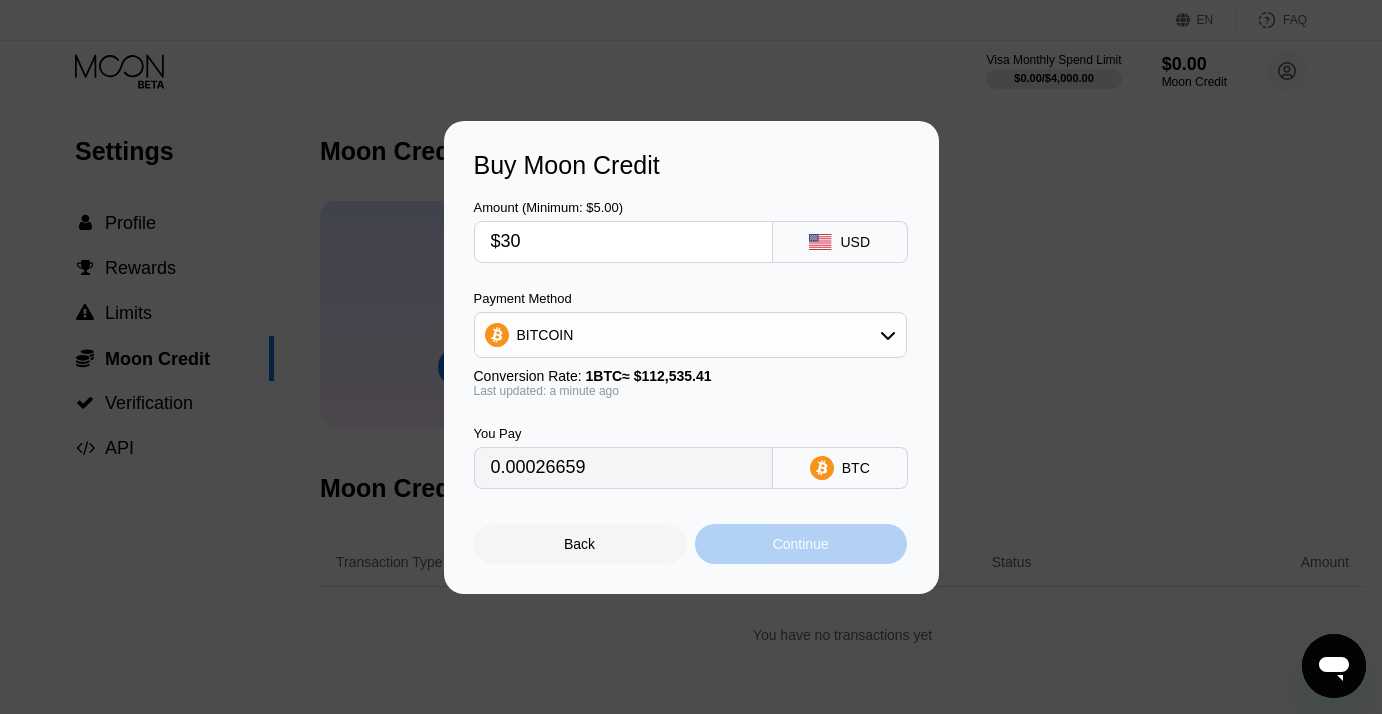 click on "Continue" at bounding box center (801, 544) 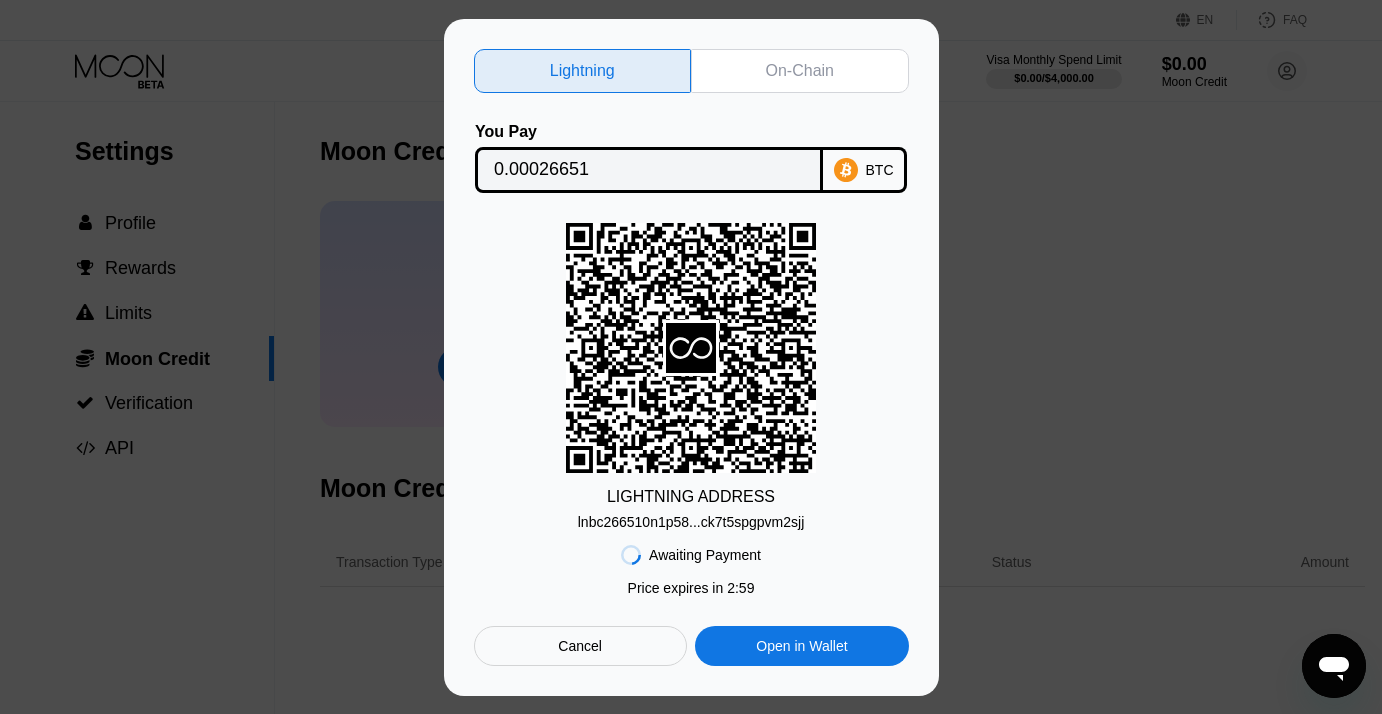 click on "On-Chain" at bounding box center (800, 71) 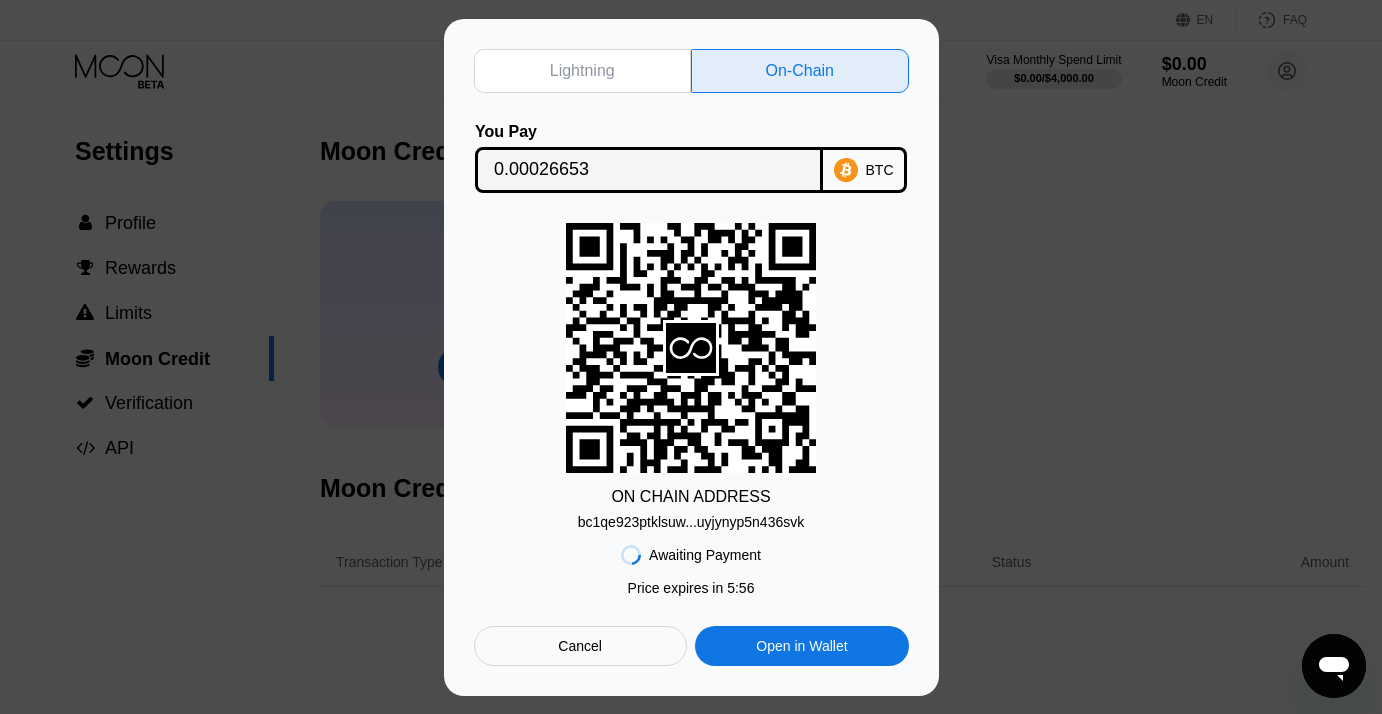 click on "bc1qe923ptklsuw...uyjynyp5n436svk" at bounding box center [691, 522] 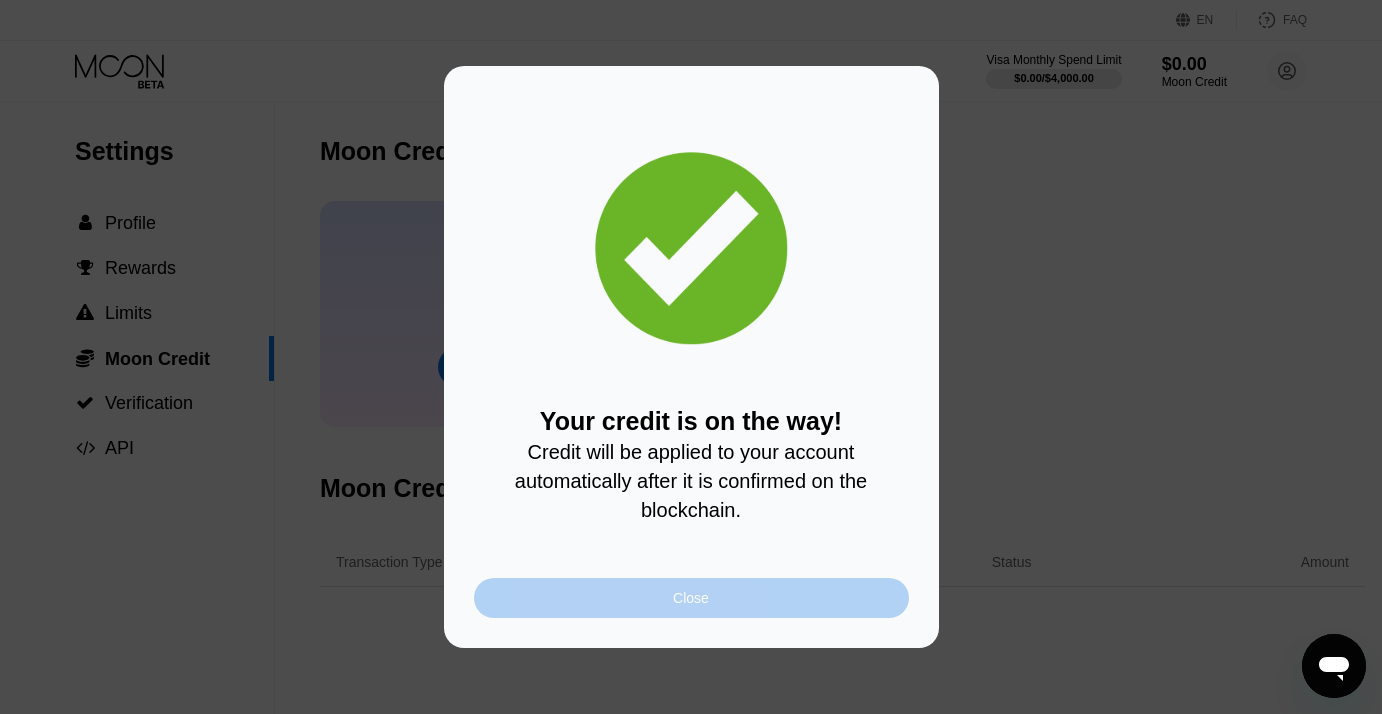 click on "Close" at bounding box center [691, 598] 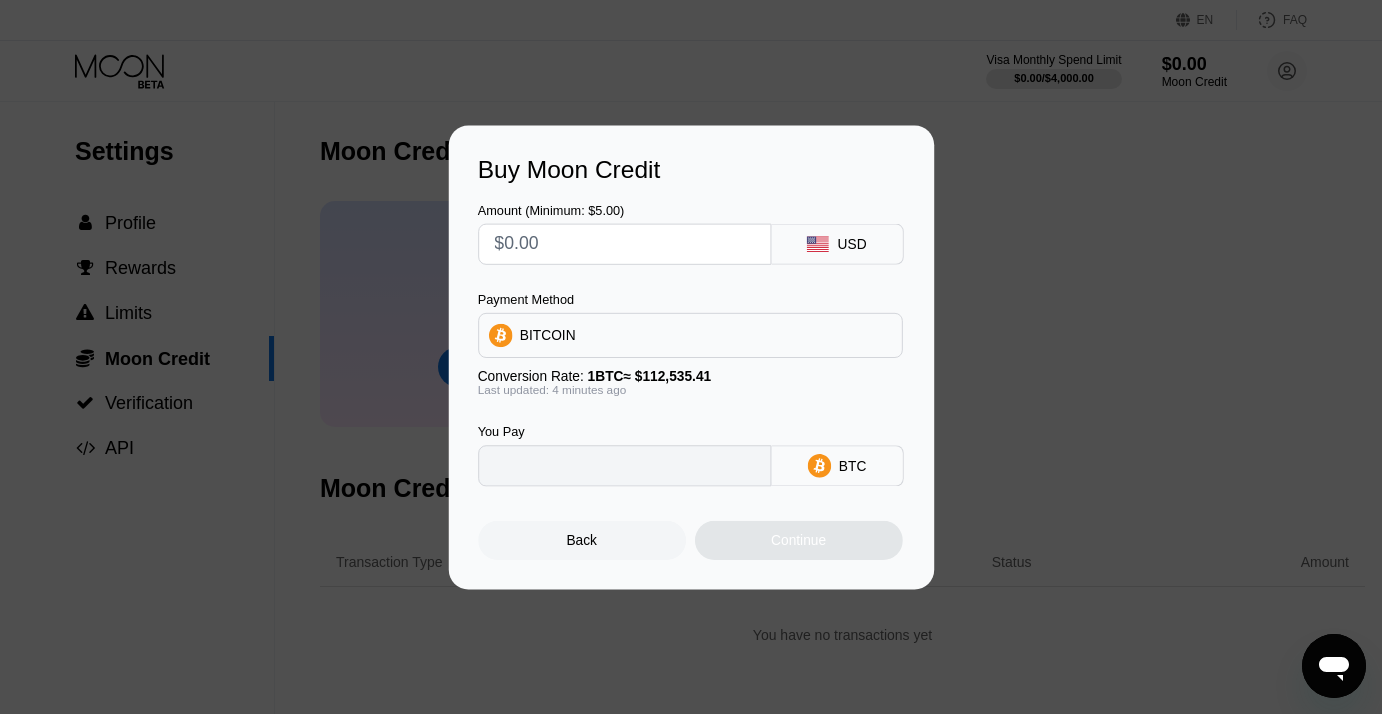 type on "0" 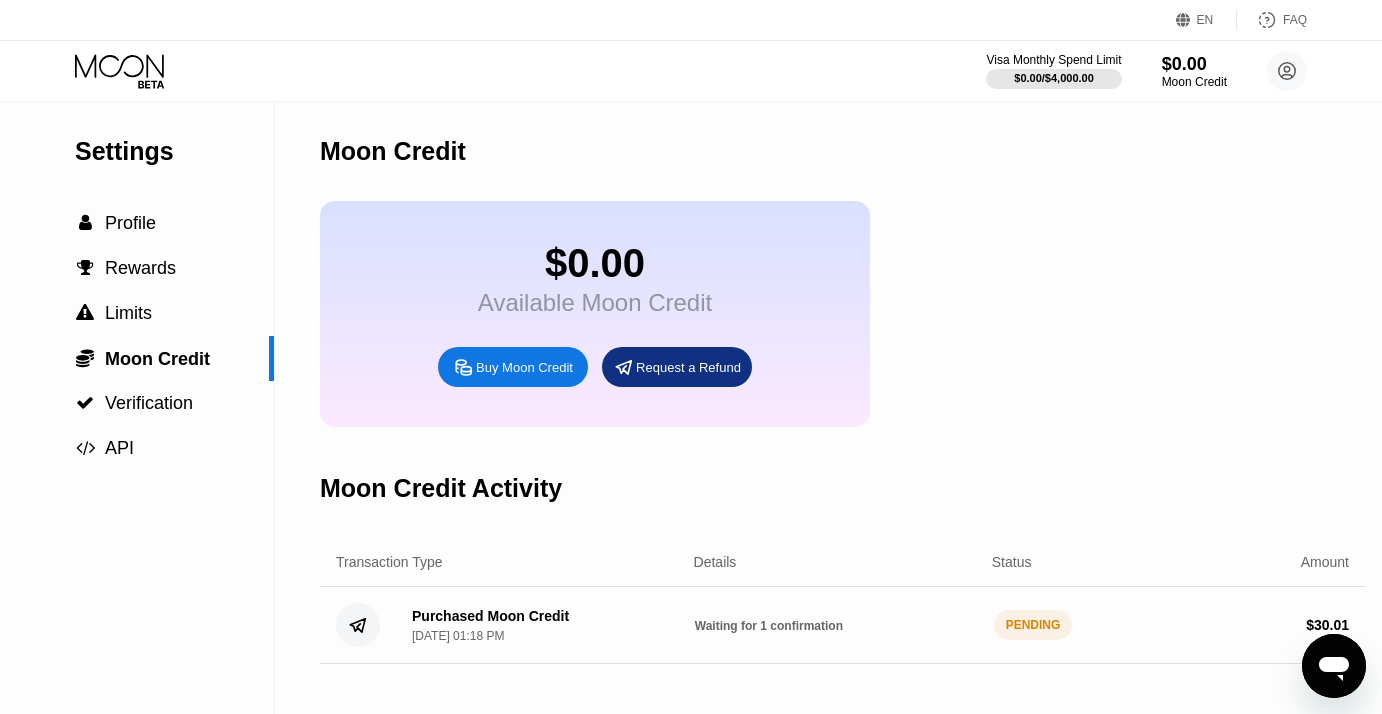 scroll, scrollTop: 297, scrollLeft: 0, axis: vertical 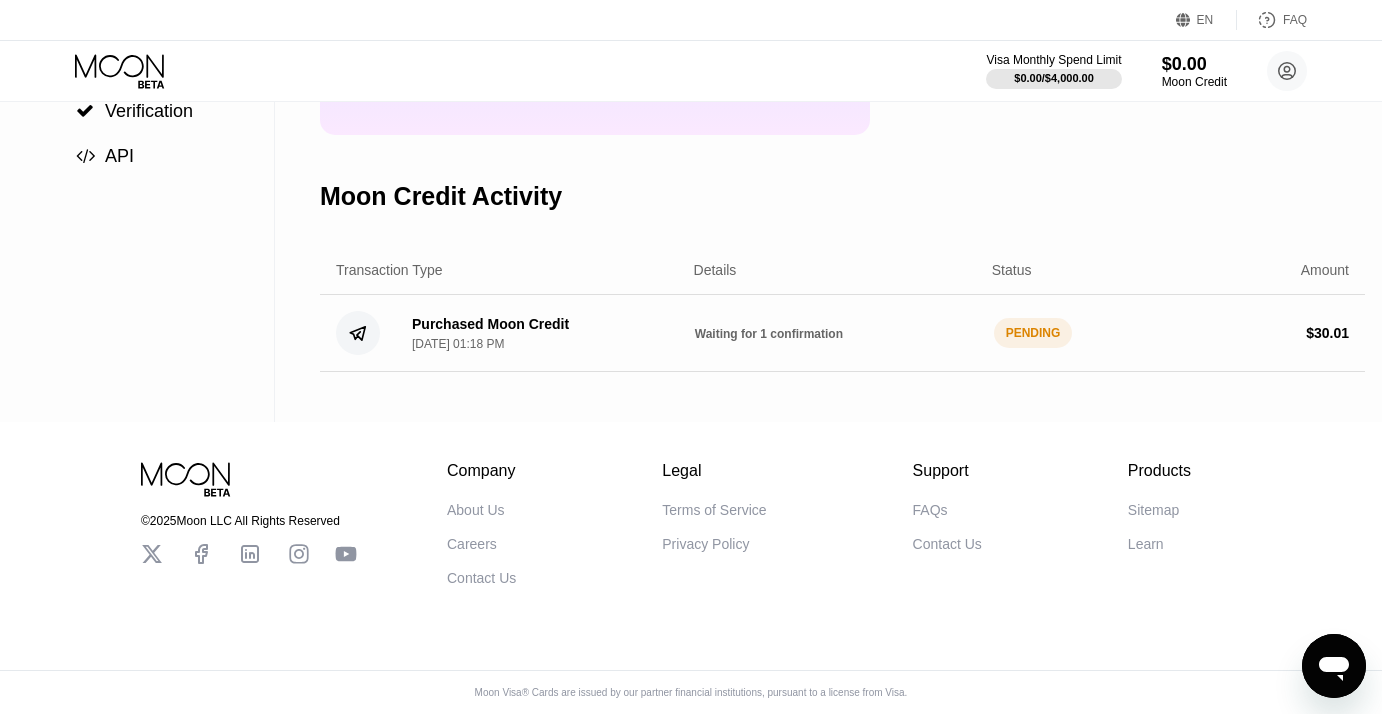 click on "PENDING" at bounding box center (1033, 333) 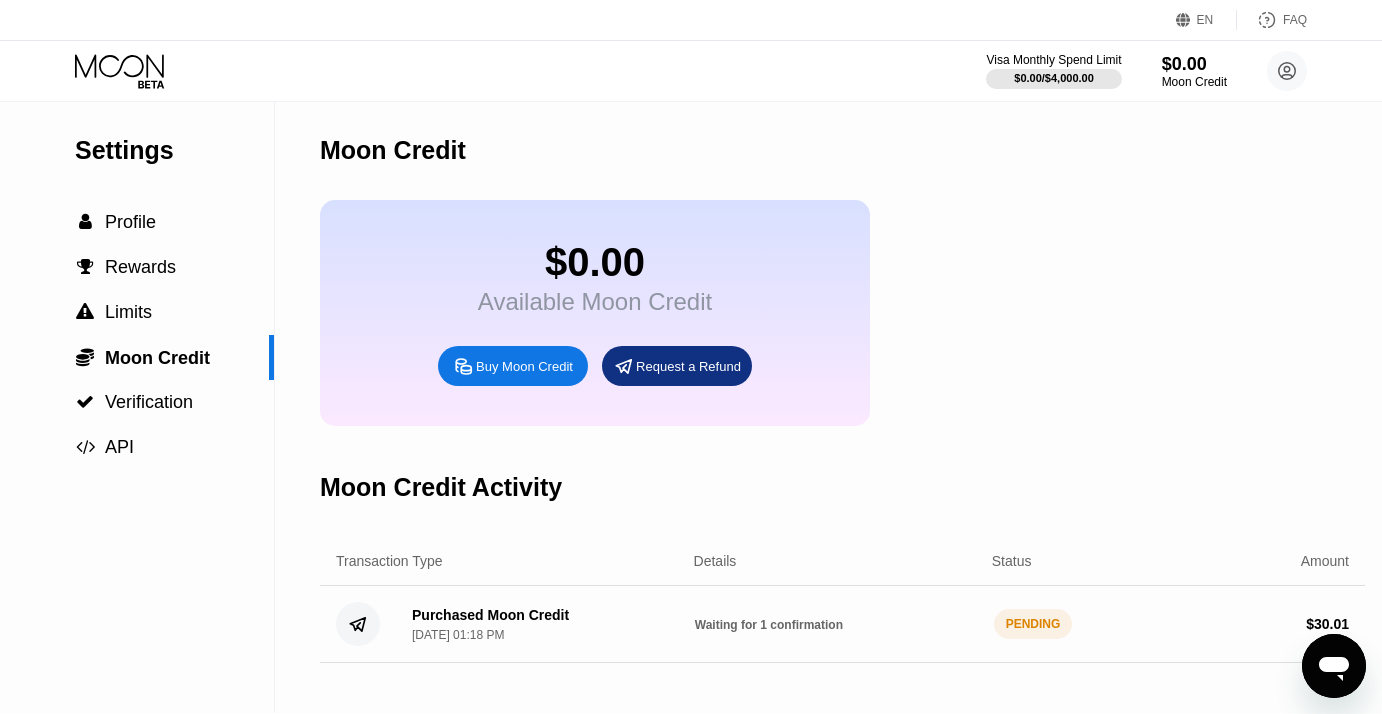scroll, scrollTop: 0, scrollLeft: 0, axis: both 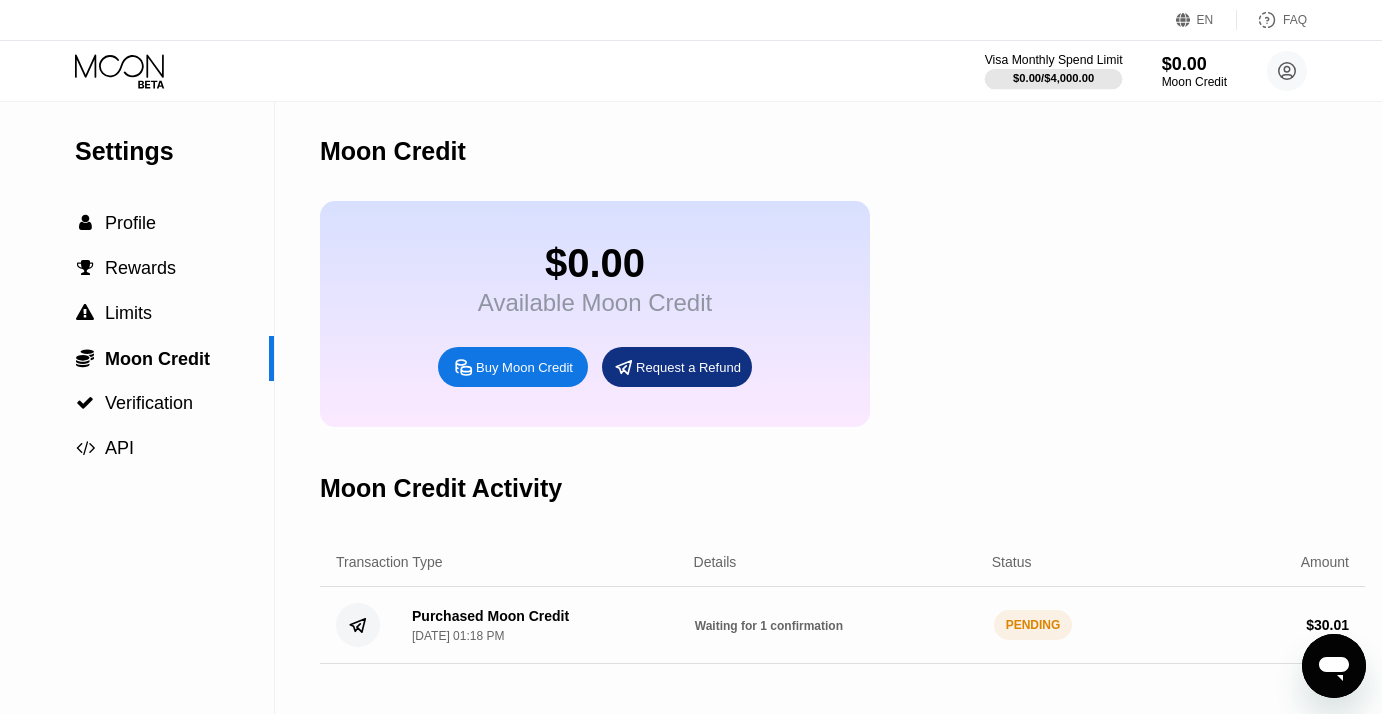 click on "$0.00 / $4,000.00" at bounding box center (1053, 78) 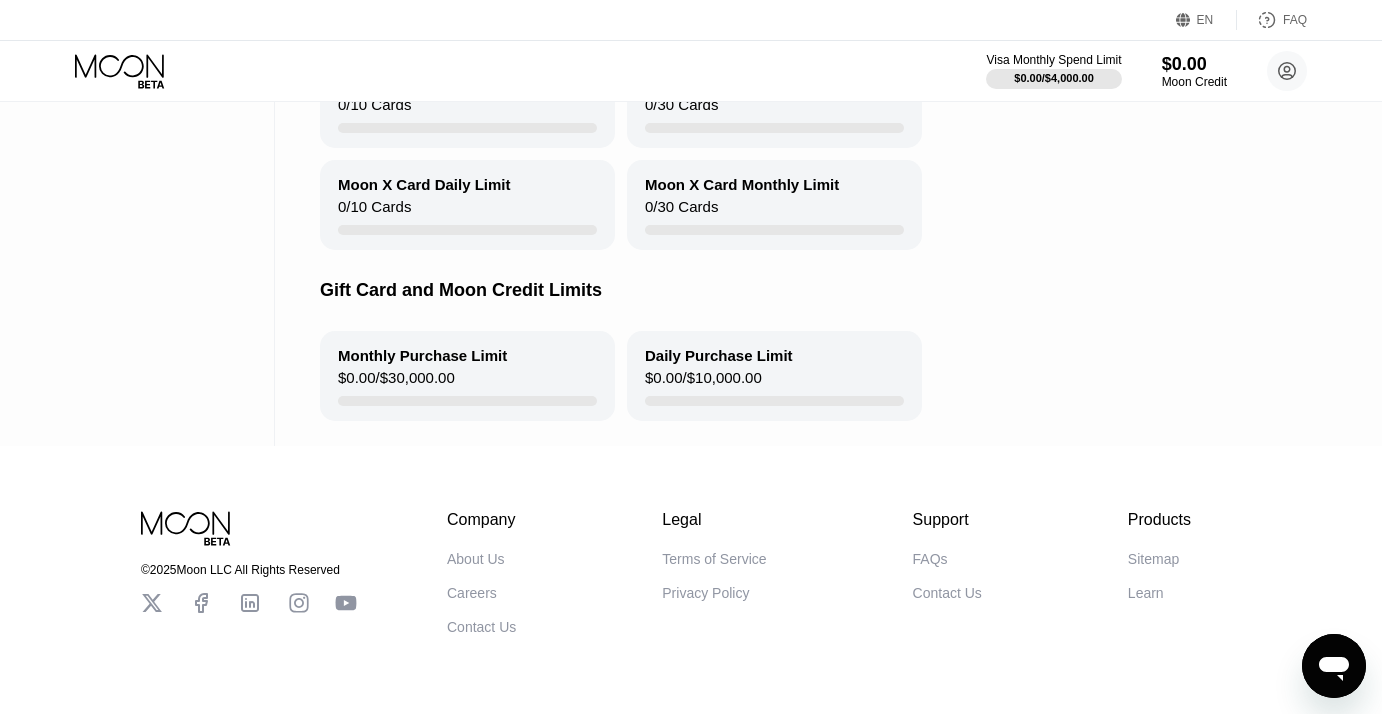 scroll, scrollTop: 0, scrollLeft: 0, axis: both 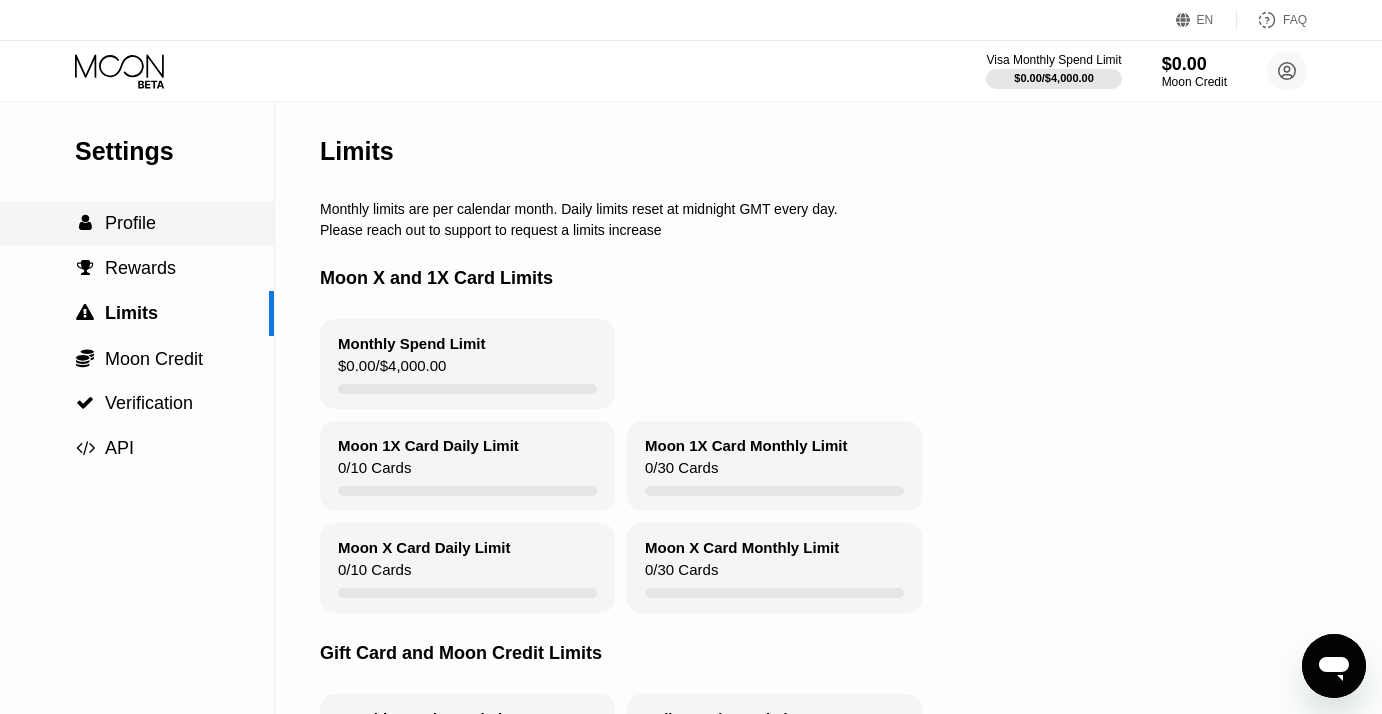 click on "Profile" at bounding box center [130, 223] 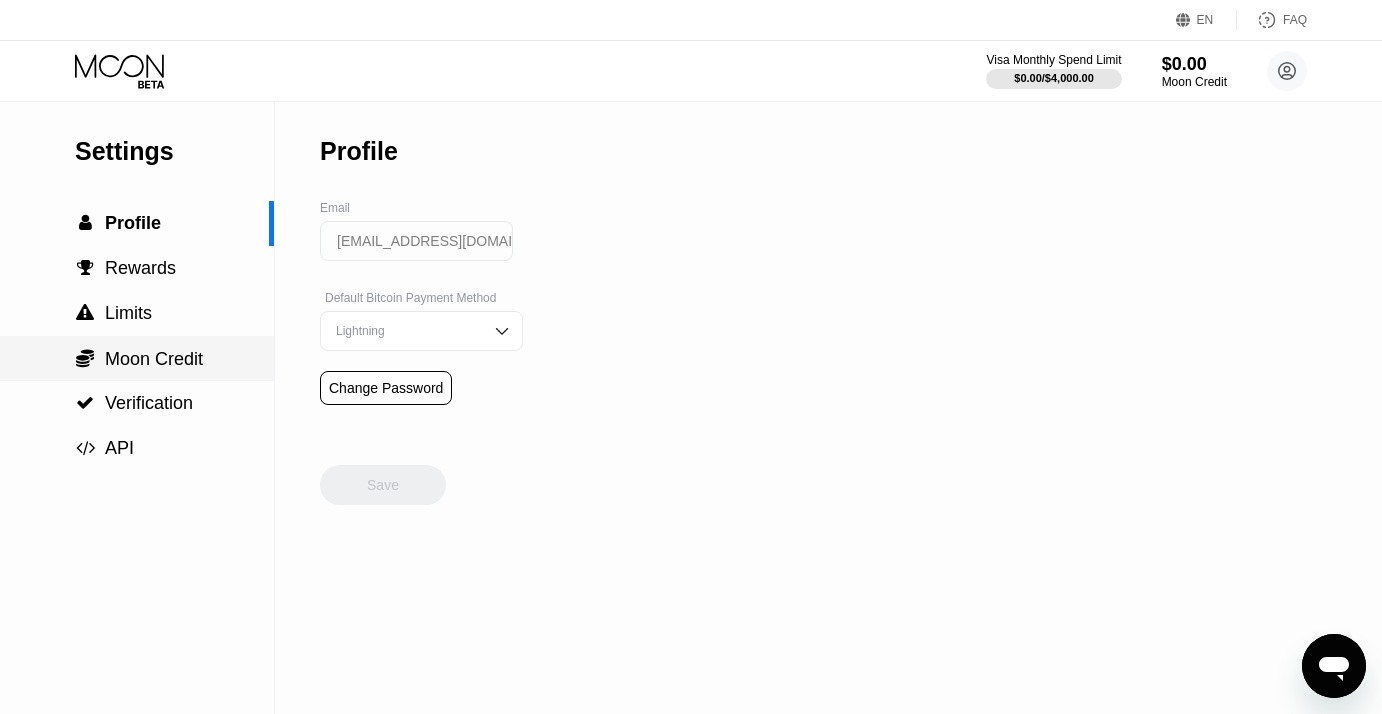 click on "Moon Credit" at bounding box center (154, 359) 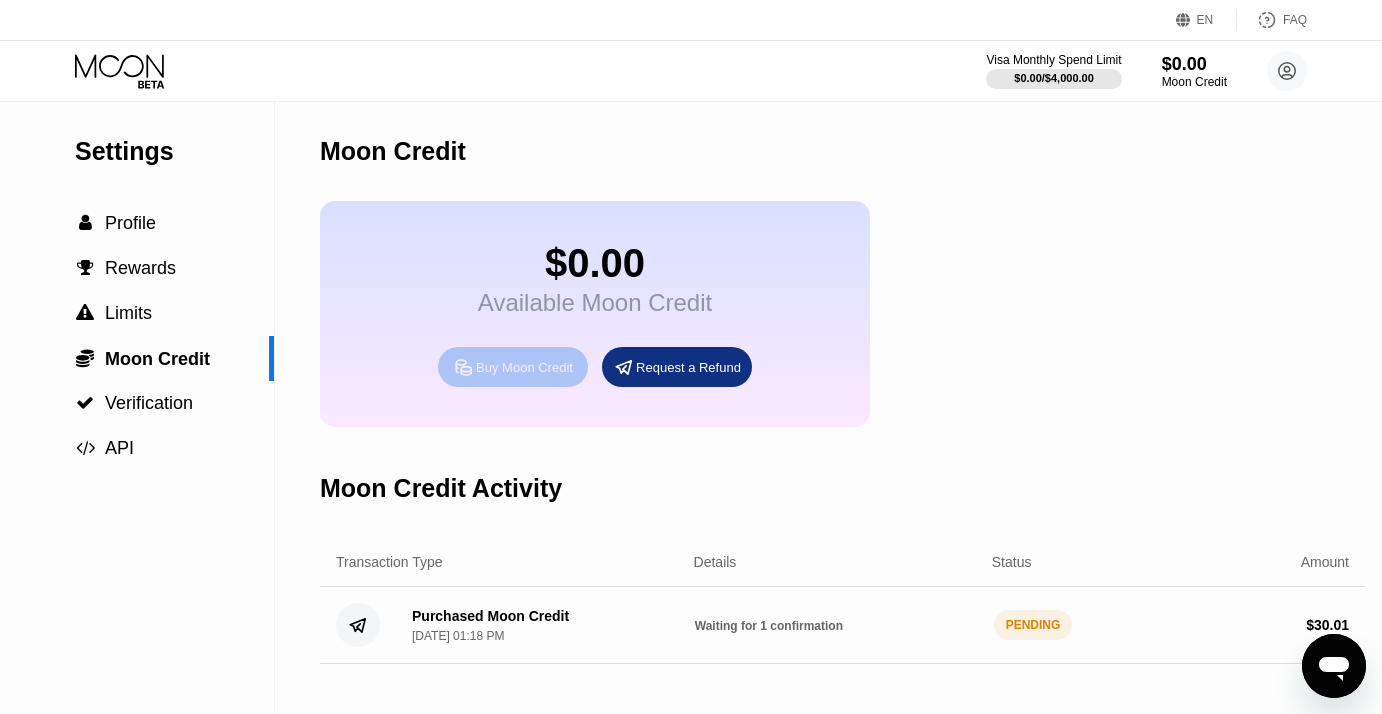 click on "Buy Moon Credit" at bounding box center (524, 367) 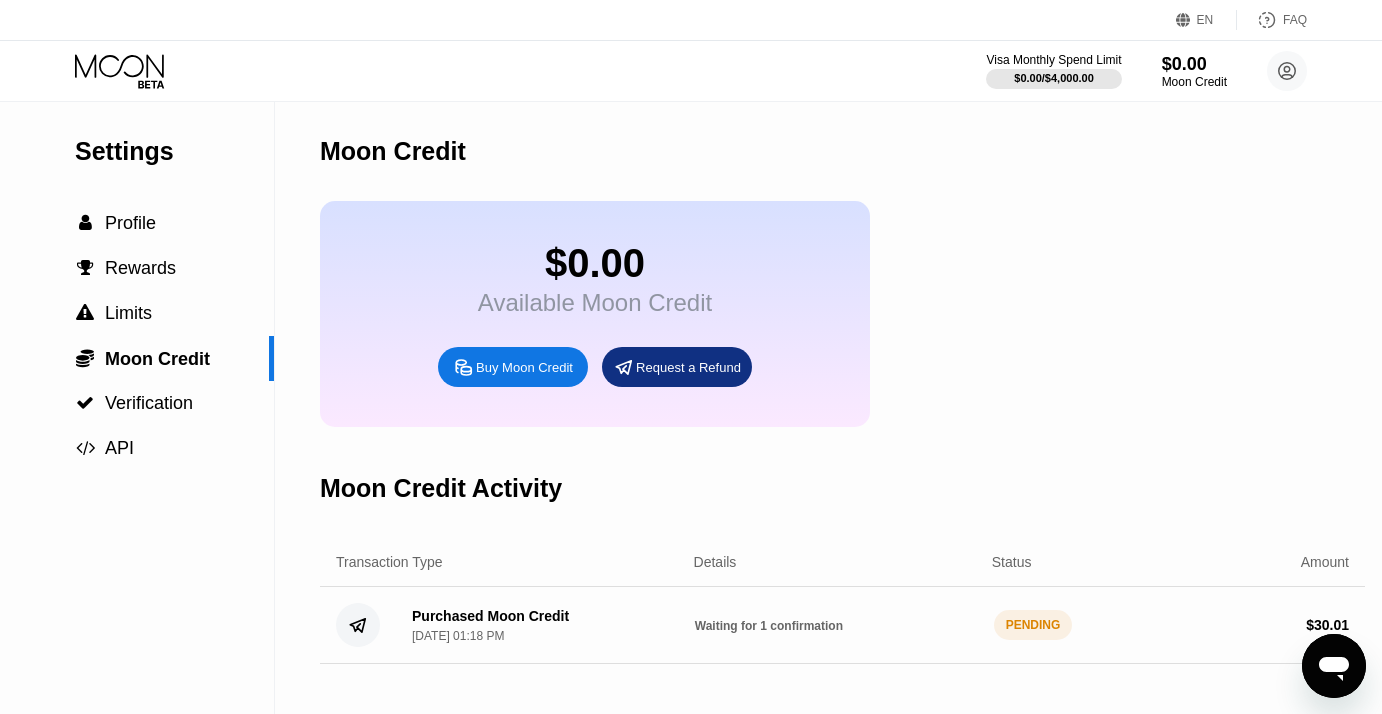 type on "0" 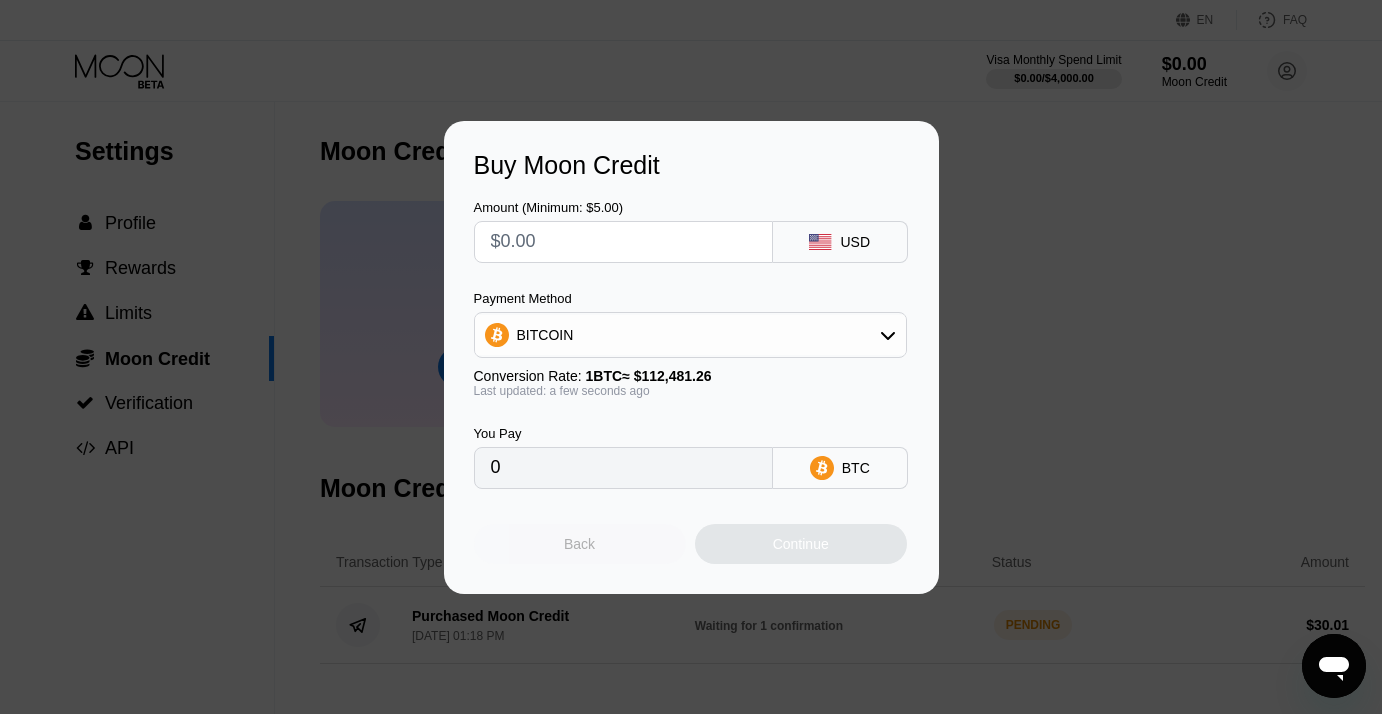 click on "Back" at bounding box center (579, 544) 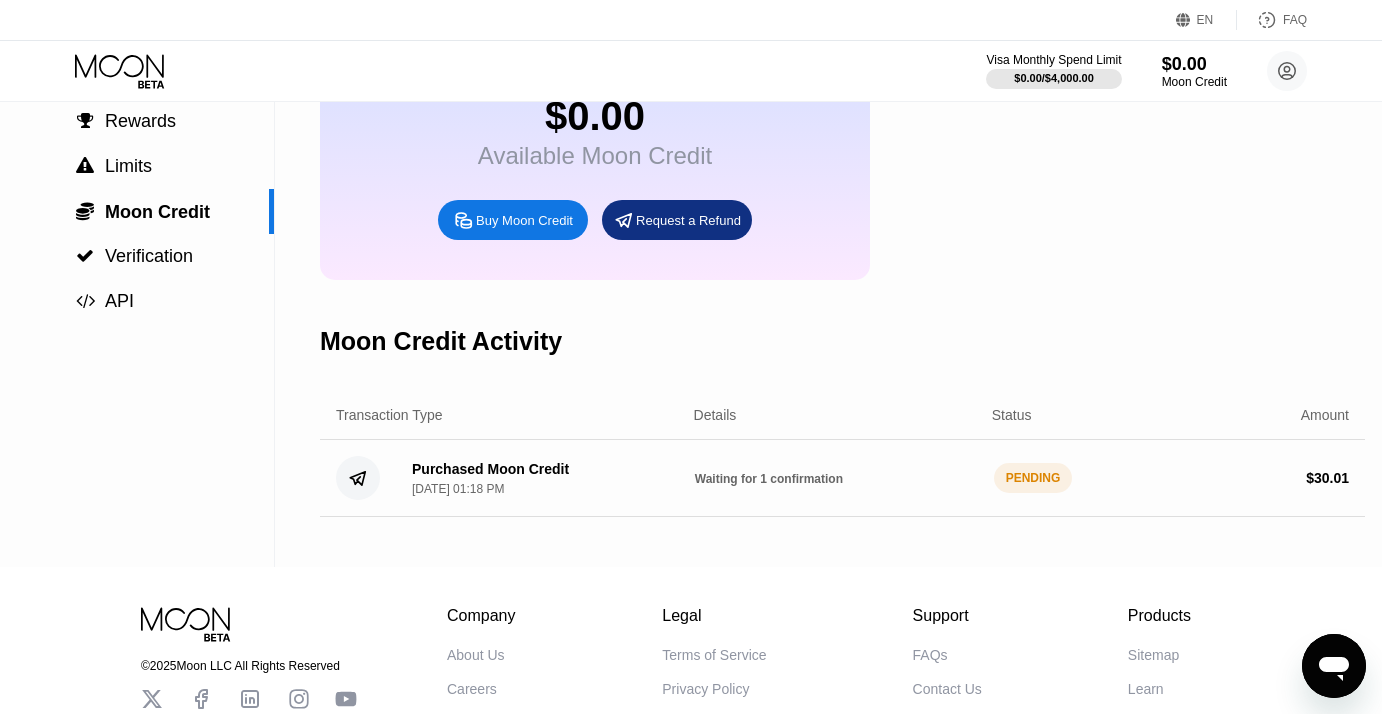 scroll, scrollTop: 0, scrollLeft: 0, axis: both 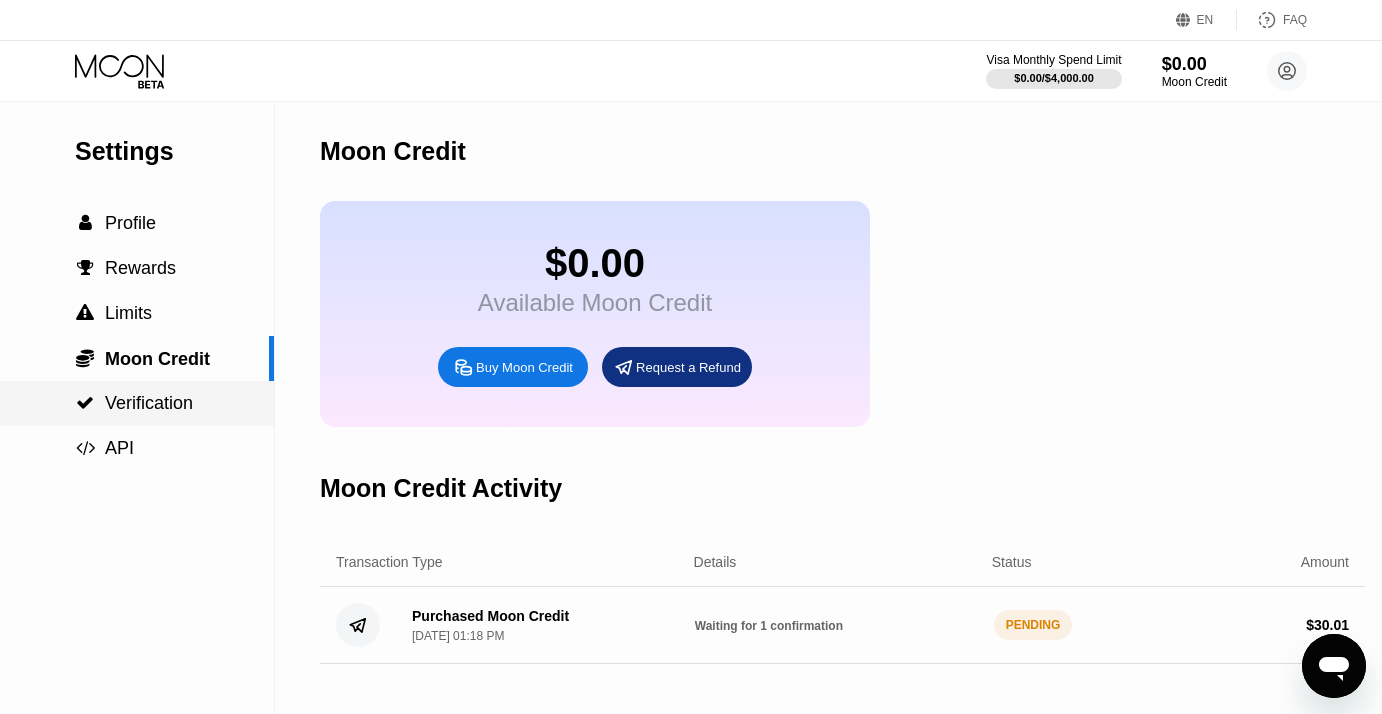 click on "Verification" at bounding box center (149, 403) 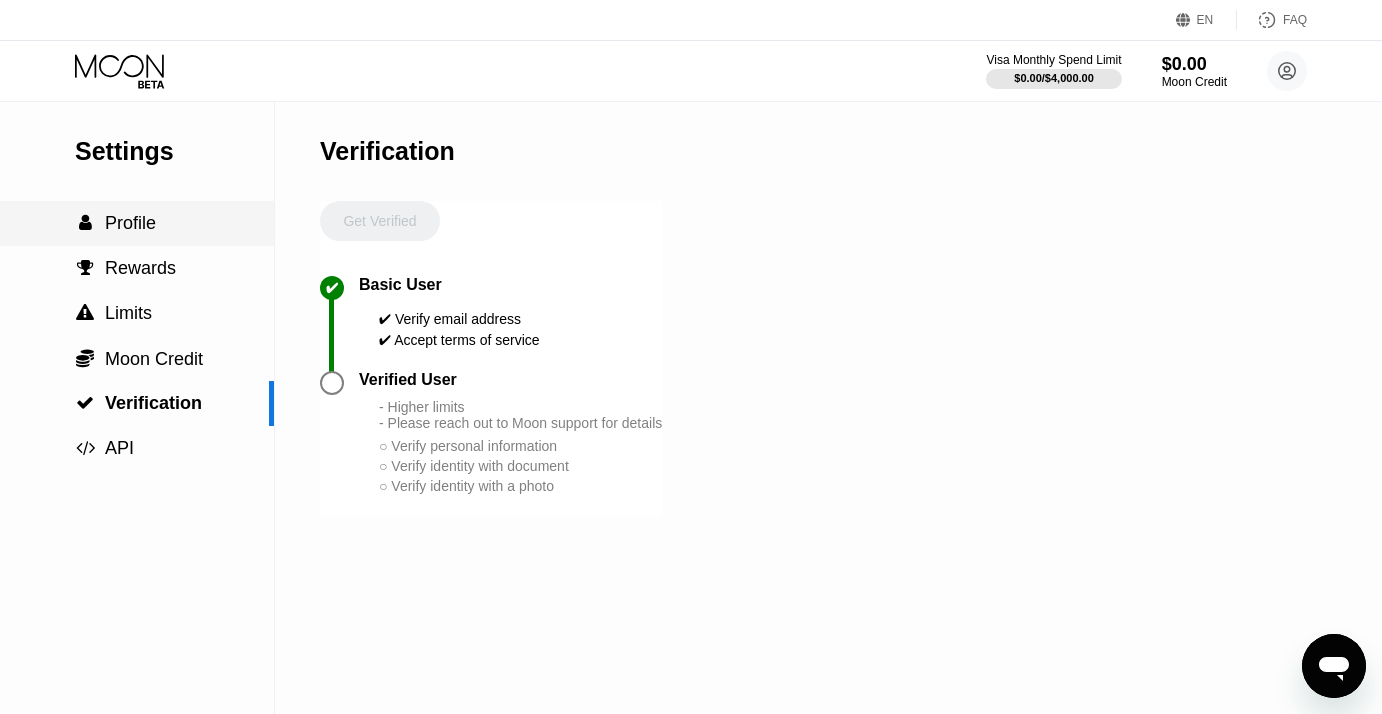 click on "Profile" at bounding box center [130, 223] 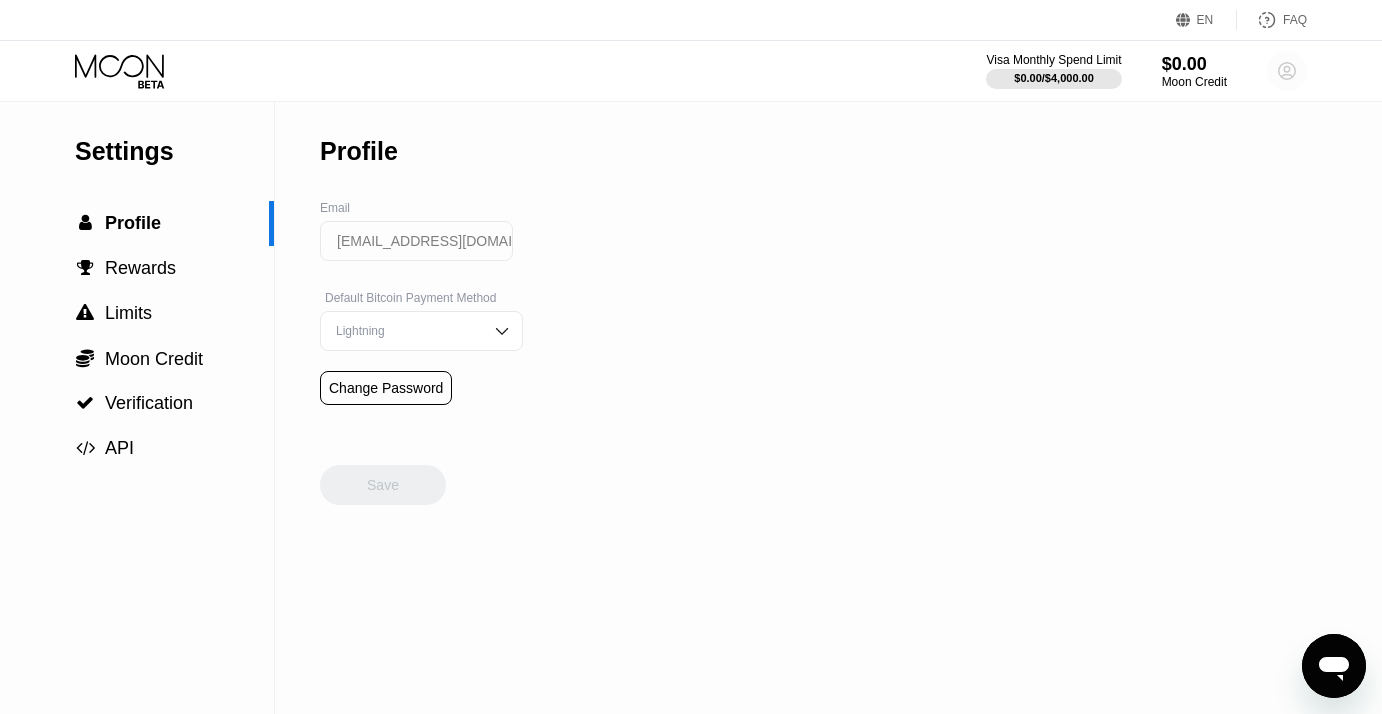click 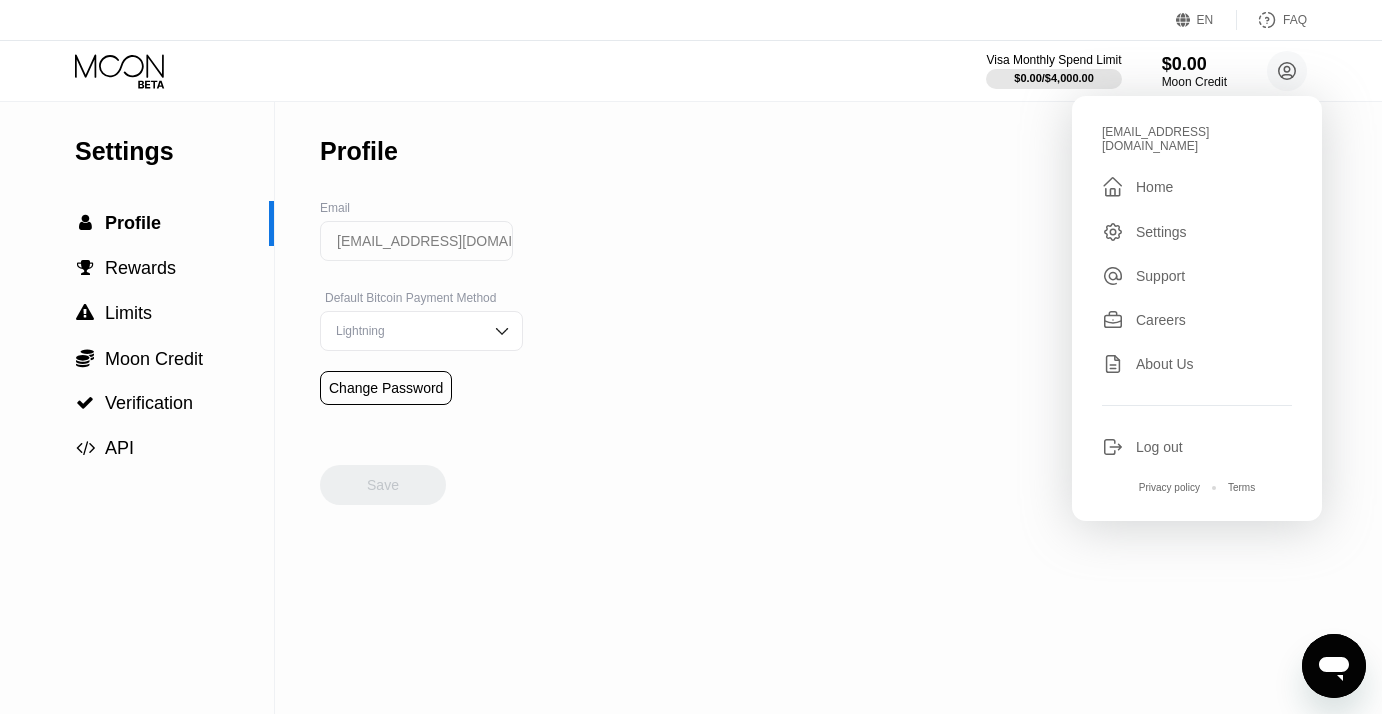 click 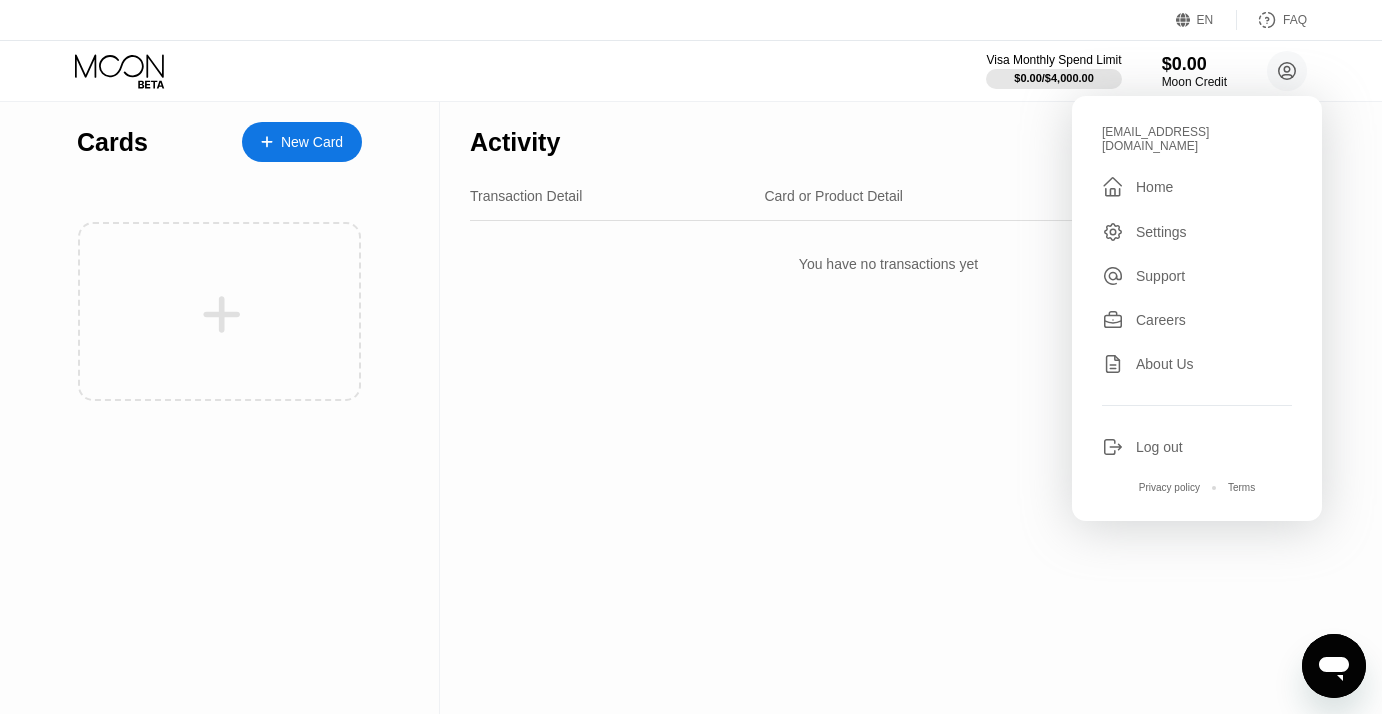 click on "Activity Export Transaction Detail Card or Product Detail Date & Time Amount You have no transactions yet" at bounding box center (888, 408) 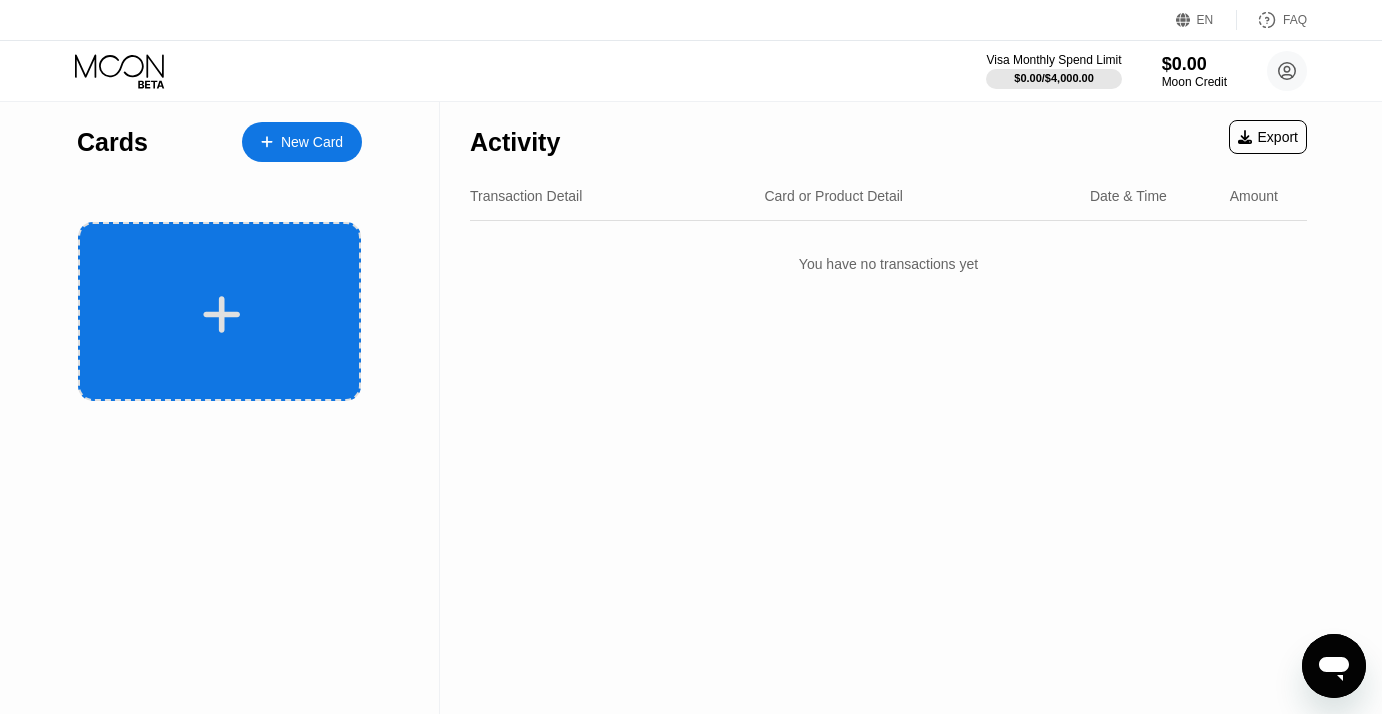 click at bounding box center (222, 314) 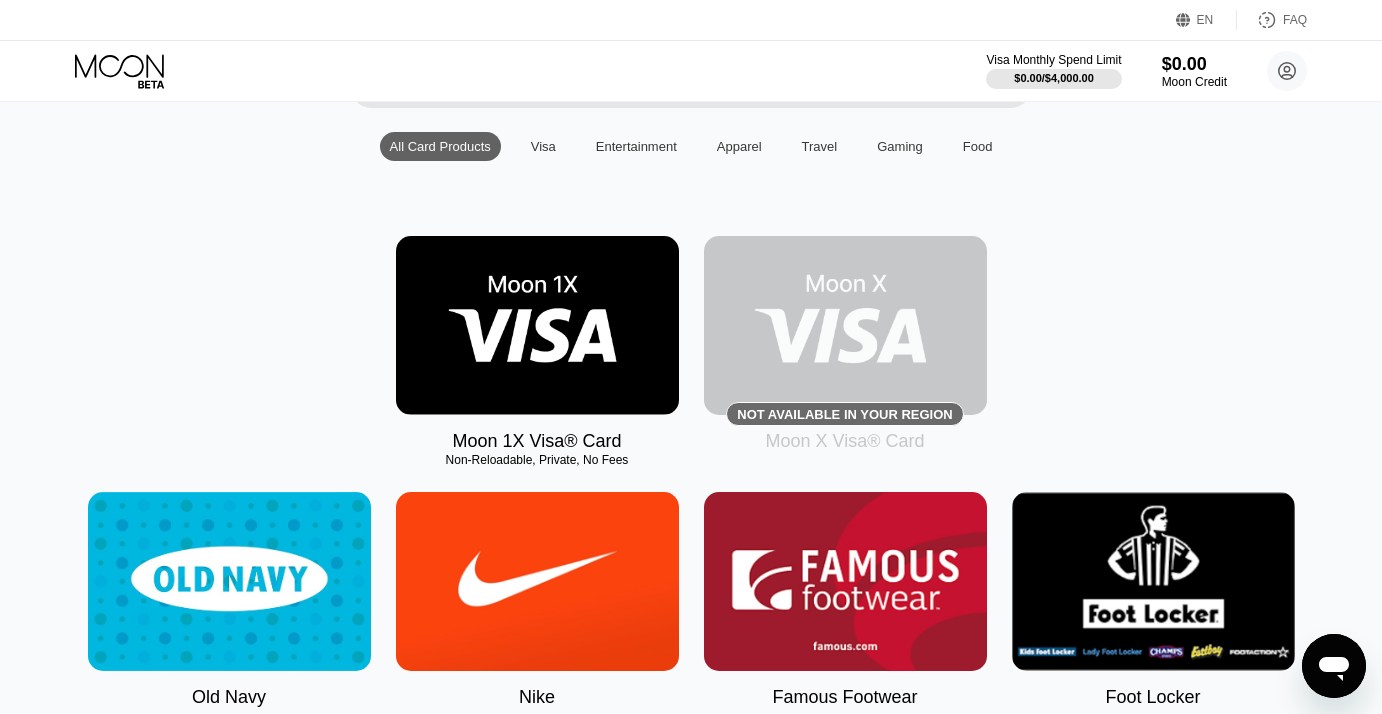 scroll, scrollTop: 182, scrollLeft: 0, axis: vertical 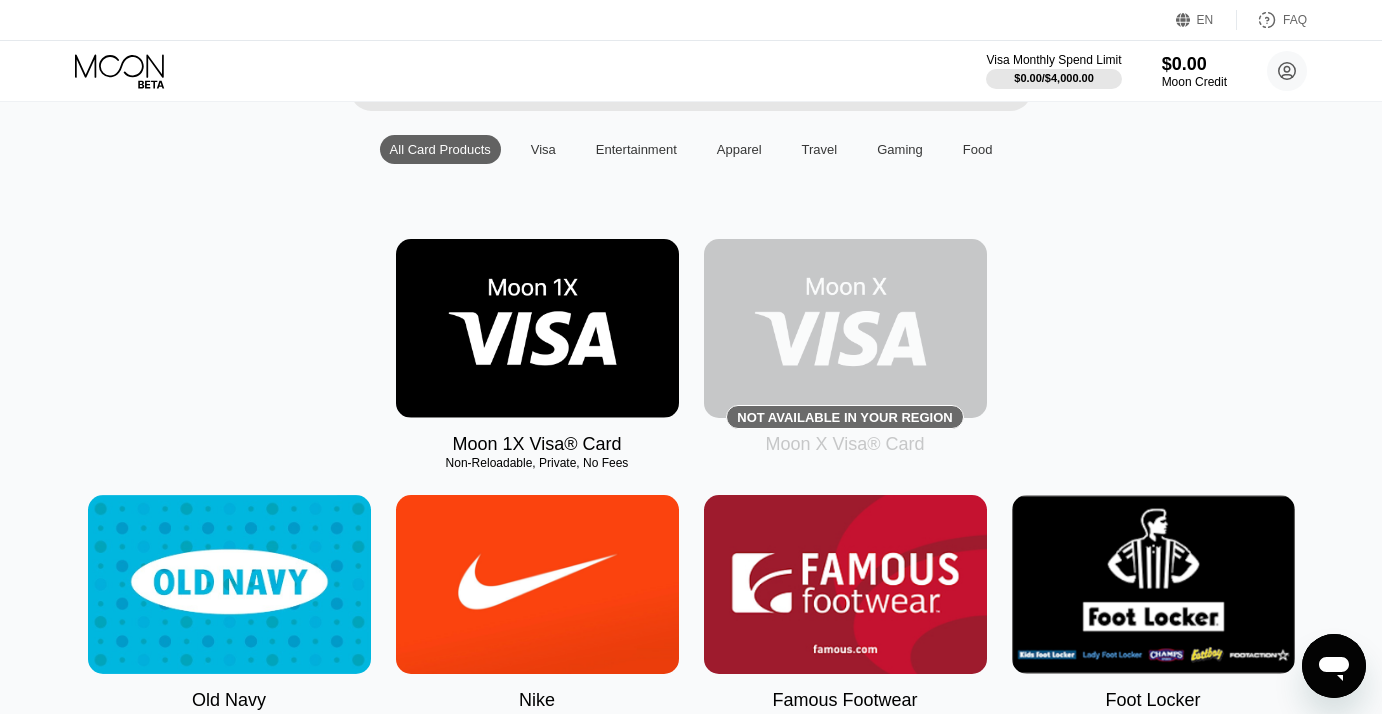 click at bounding box center [537, 328] 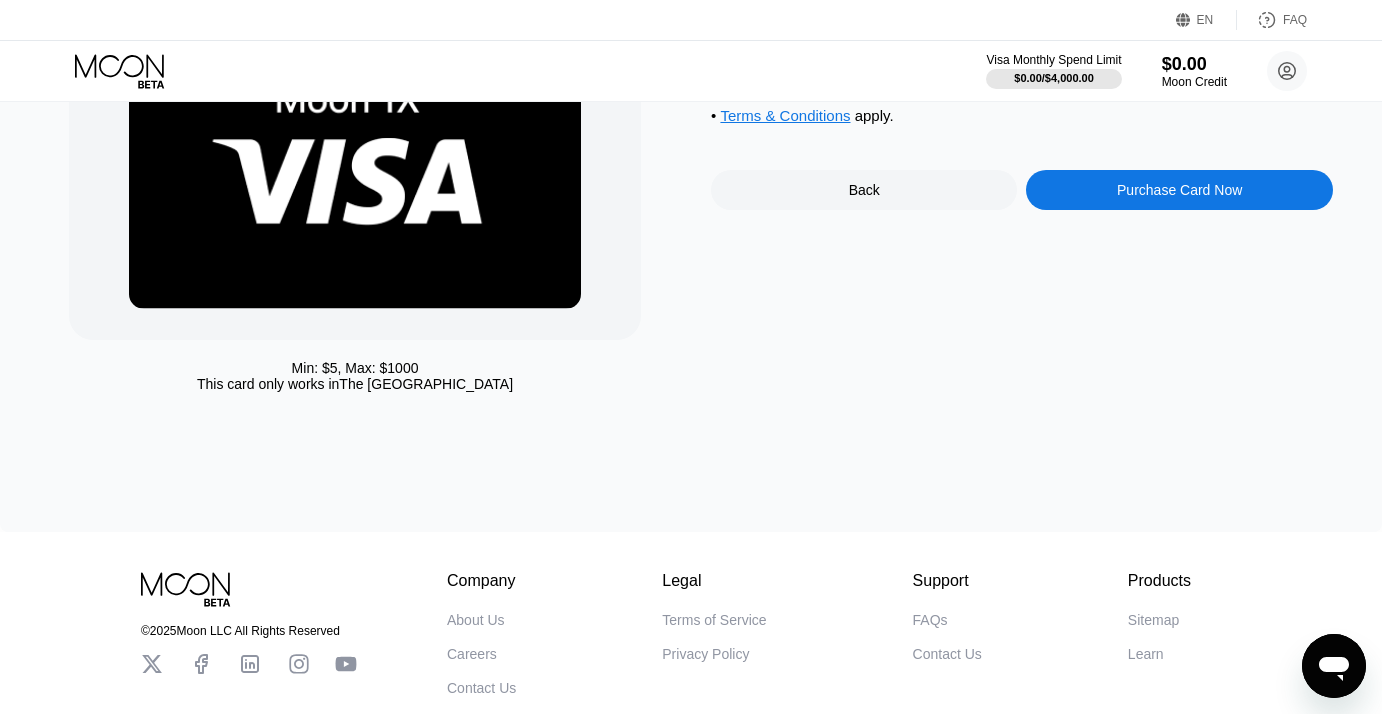 scroll, scrollTop: 0, scrollLeft: 0, axis: both 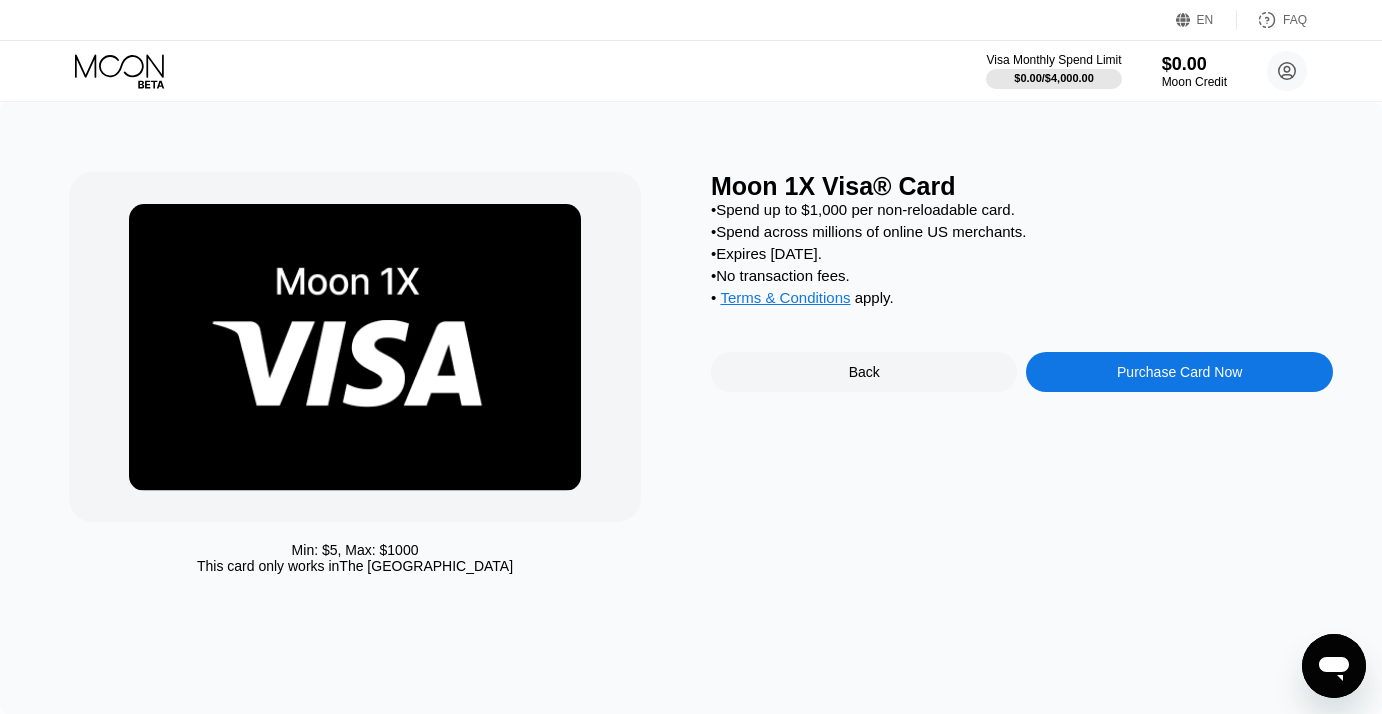 click on "Purchase Card Now" at bounding box center (1179, 372) 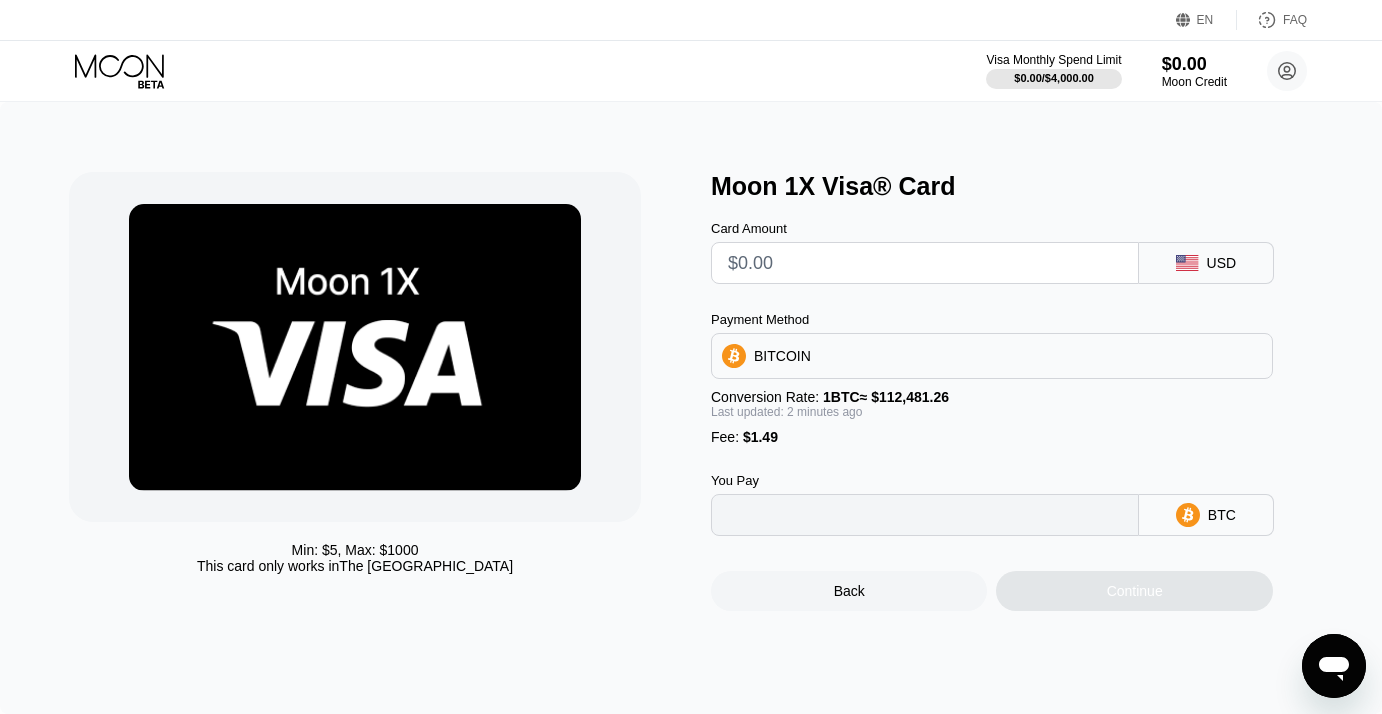 type on "0" 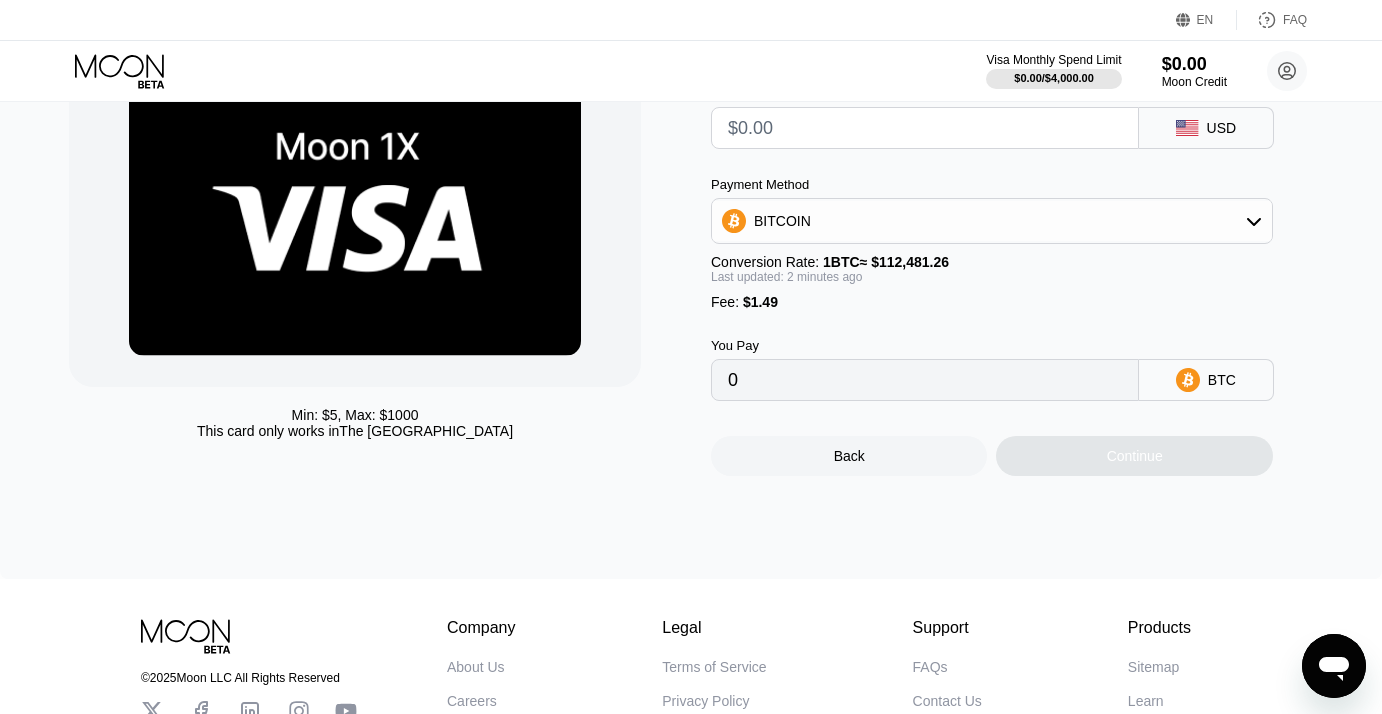 scroll, scrollTop: 0, scrollLeft: 0, axis: both 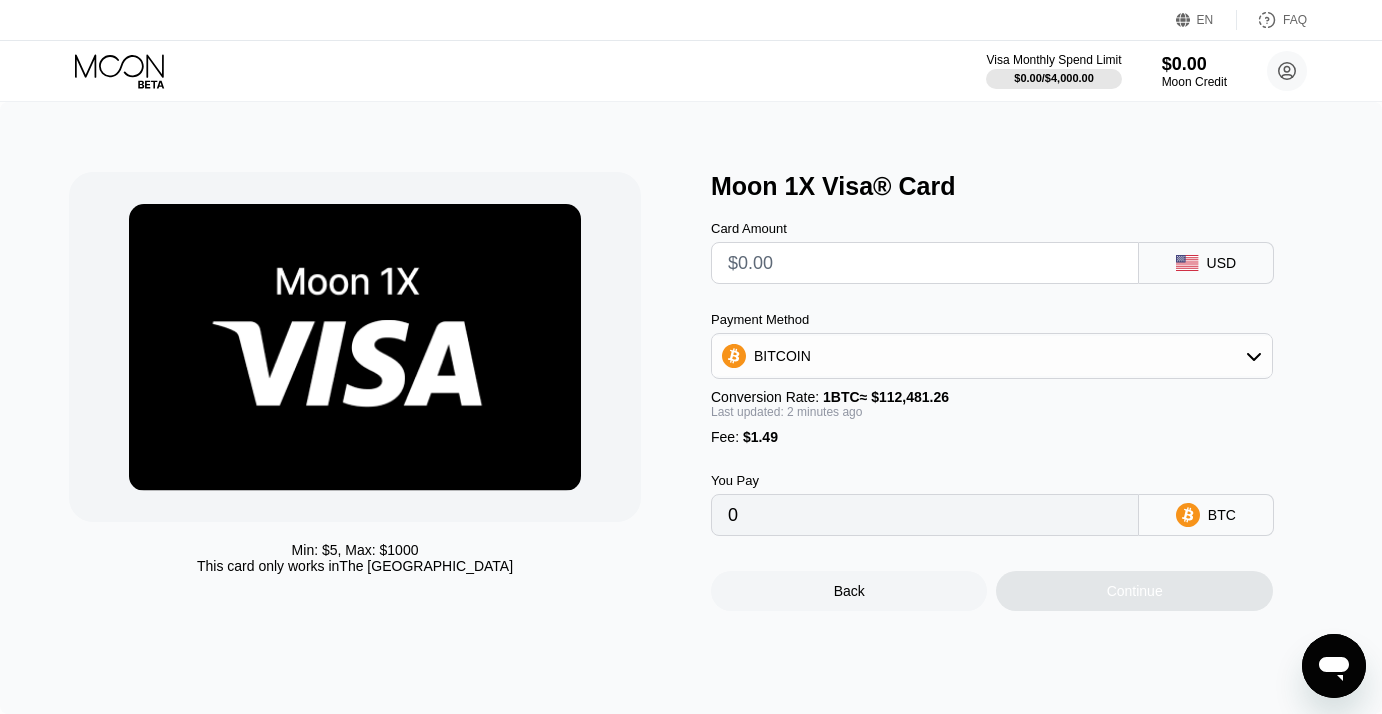 click at bounding box center [925, 263] 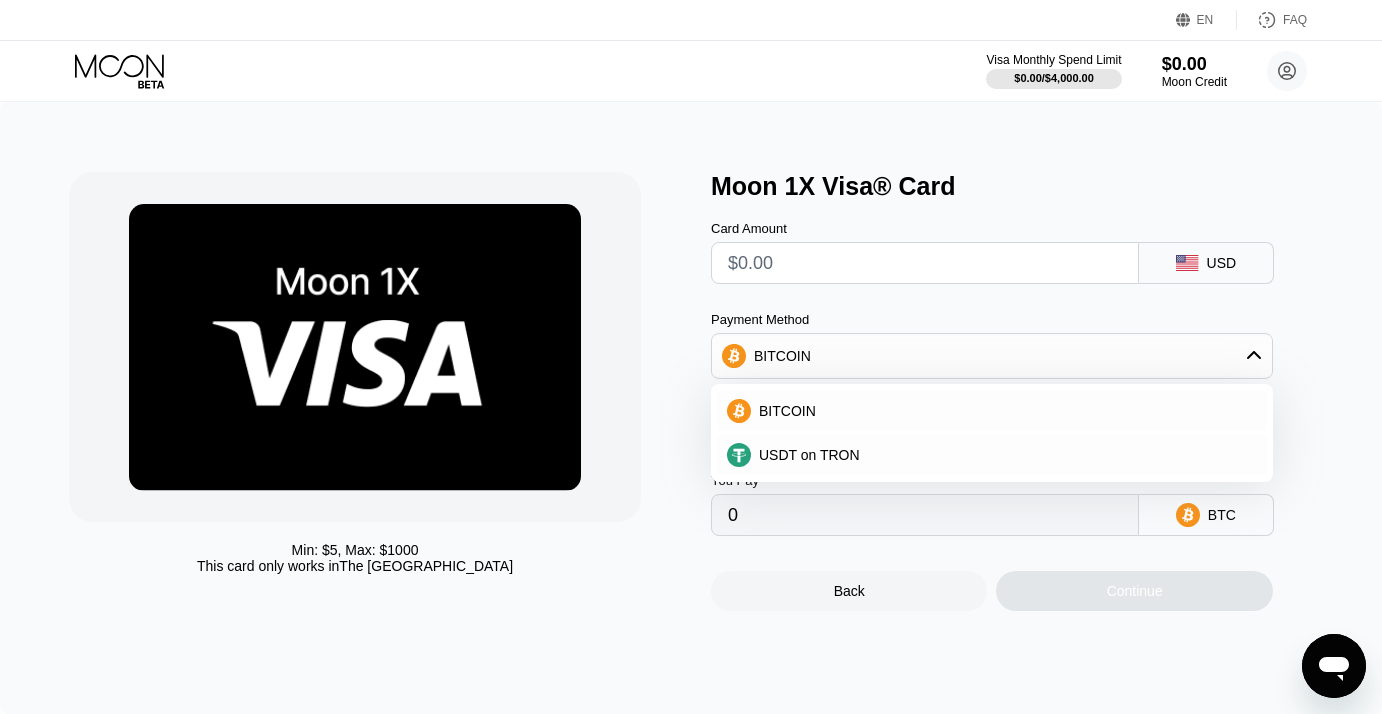 click on "Card Amount USD Payment Method BITCOIN BITCOIN USDT on TRON Conversion Rate:   1  BTC  ≈   $112,481.26 Last updated:   2 minutes ago Fee :   $1.49 You Pay 0 BTC" at bounding box center [1022, 368] 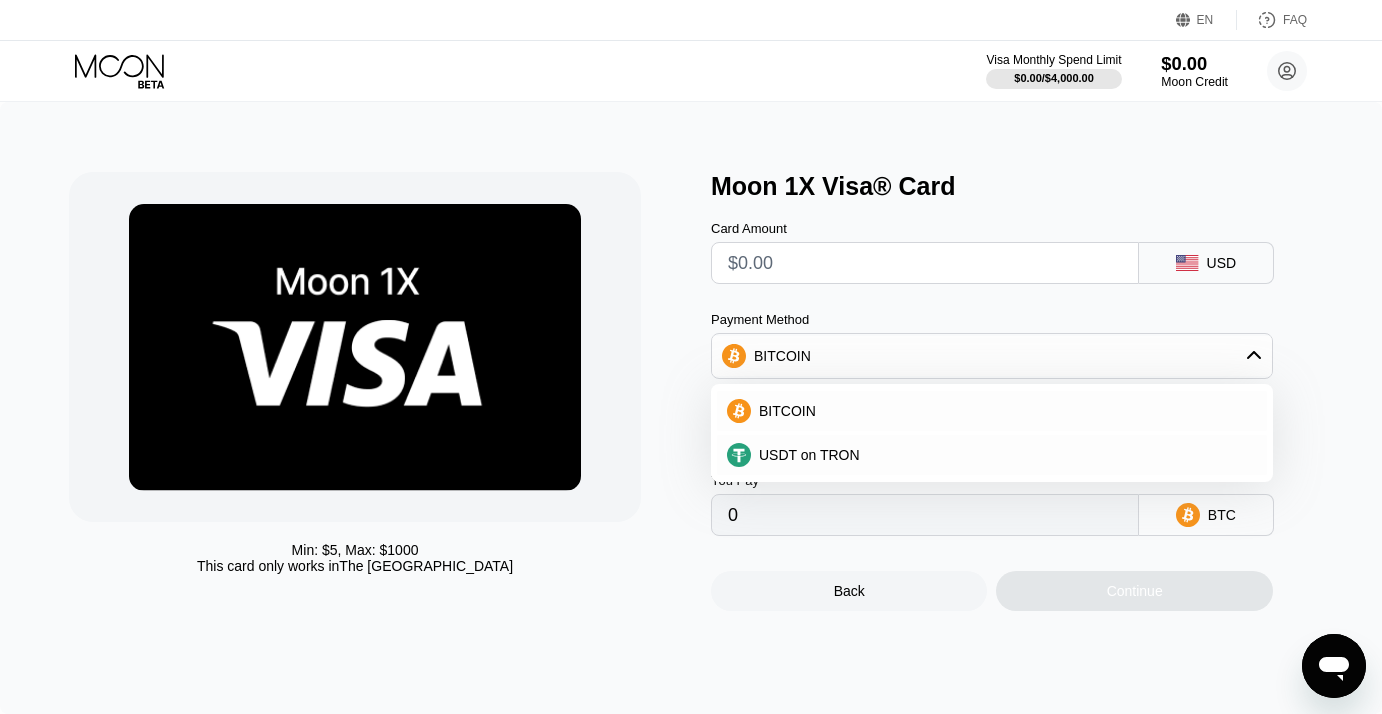 click on "$0.00" at bounding box center [1194, 63] 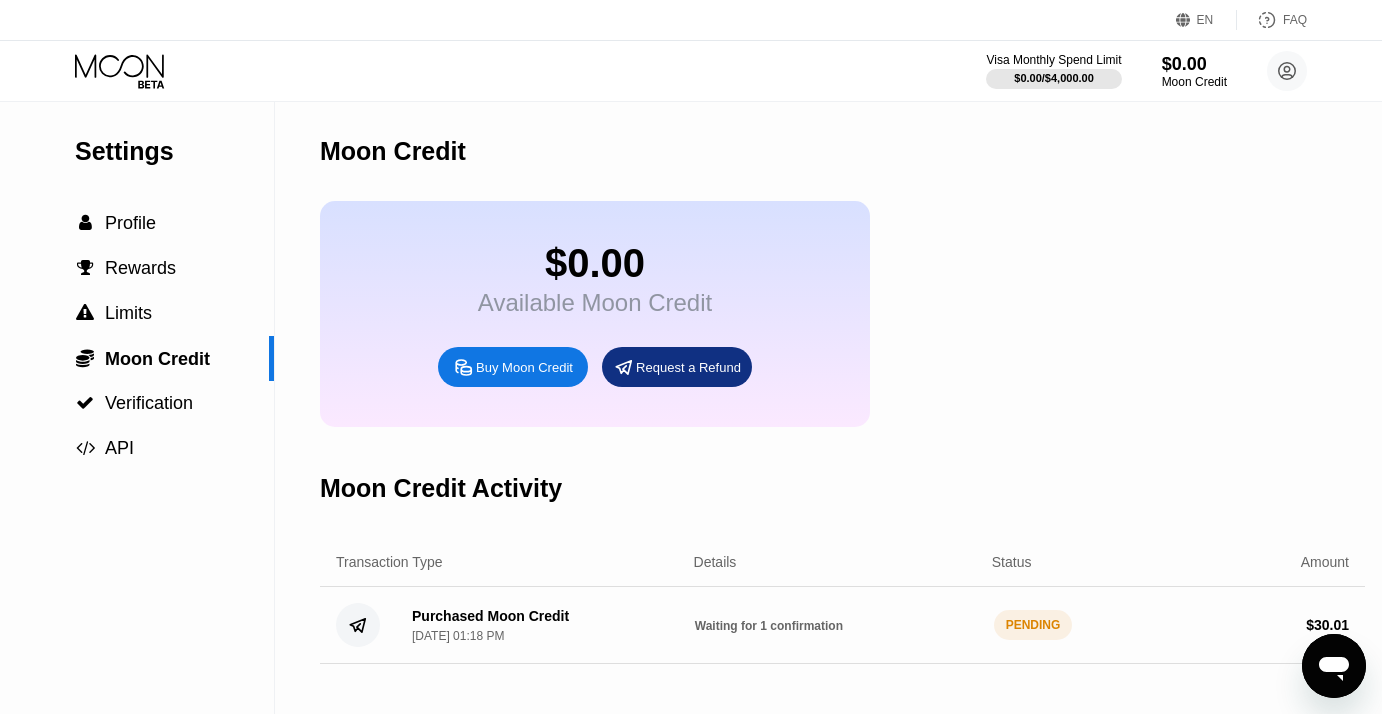 scroll, scrollTop: 0, scrollLeft: 0, axis: both 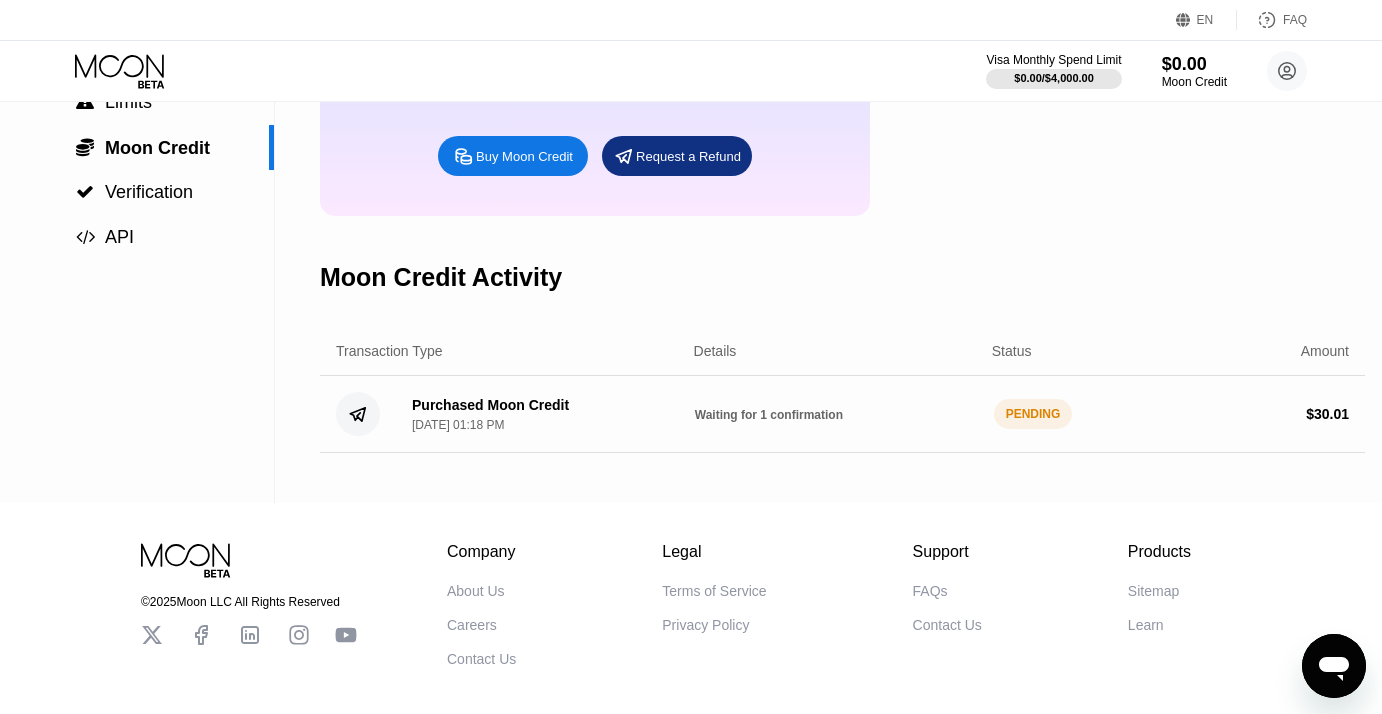click 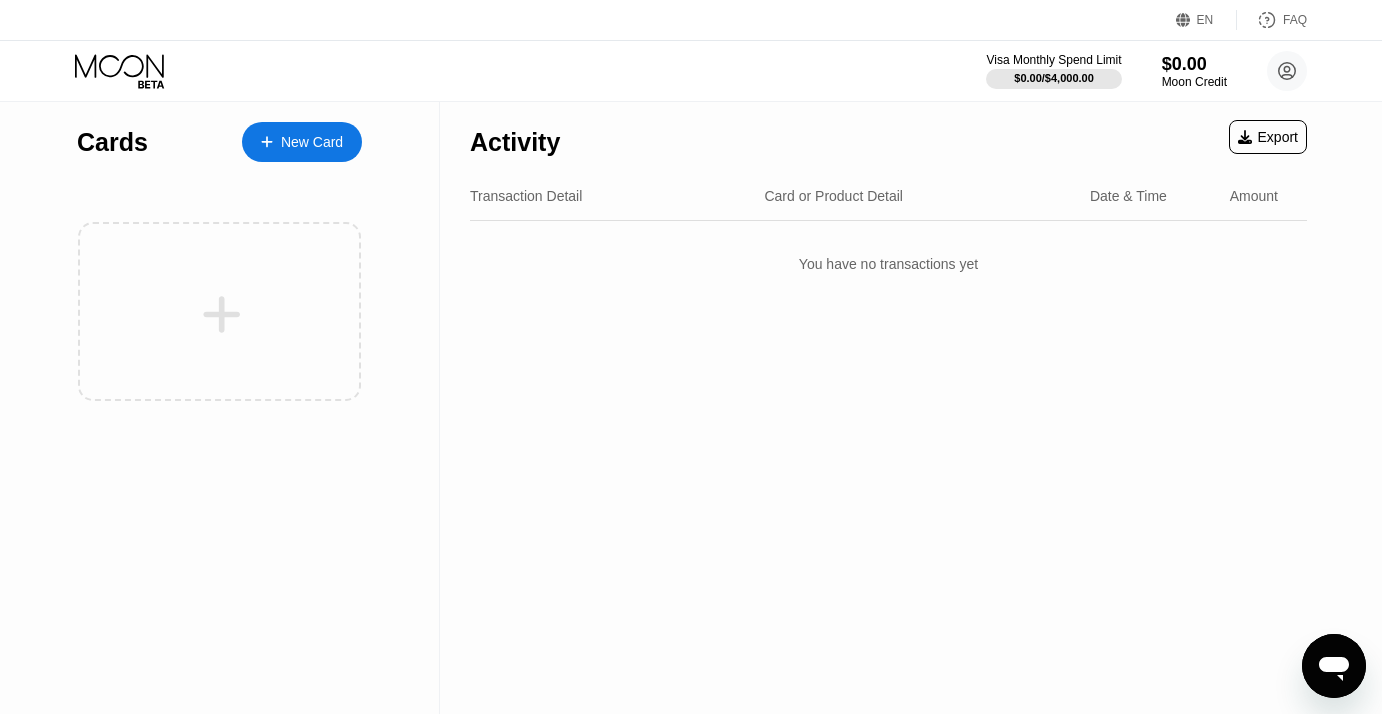 scroll, scrollTop: 0, scrollLeft: 0, axis: both 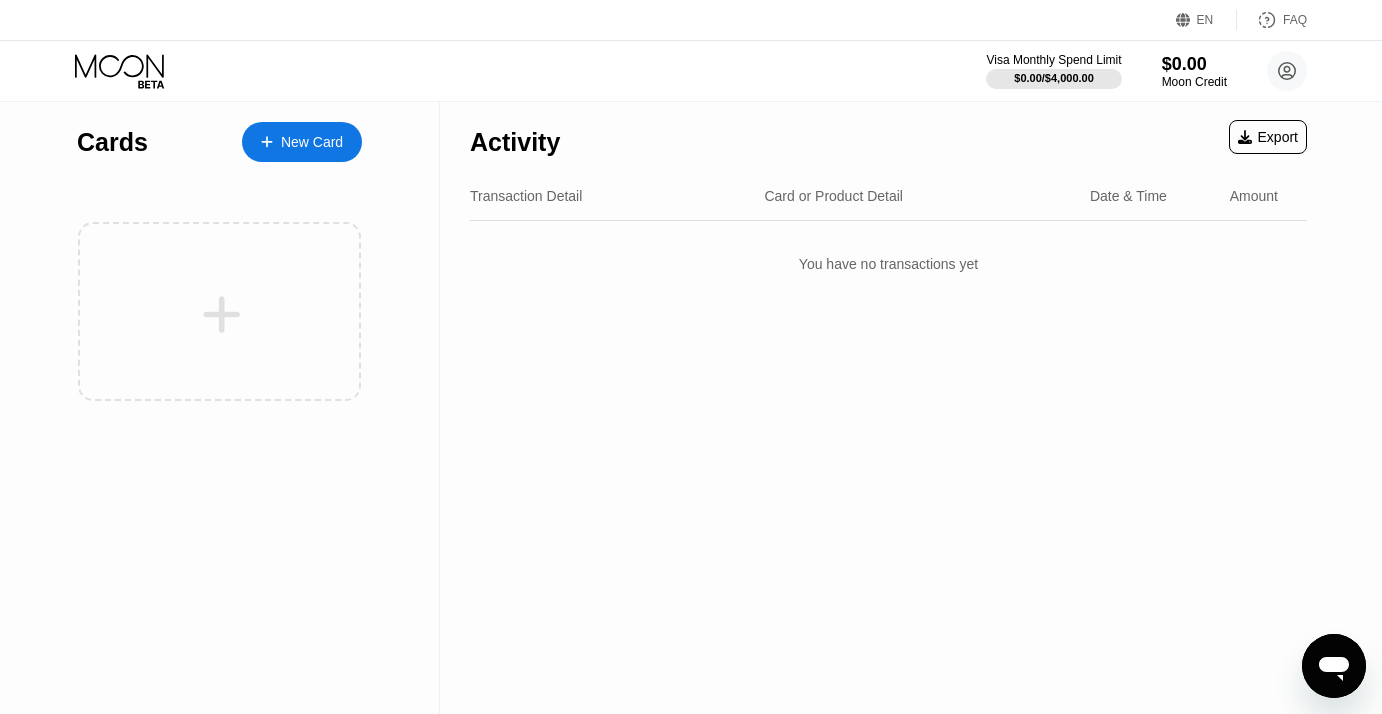 click on "New Card" at bounding box center (312, 142) 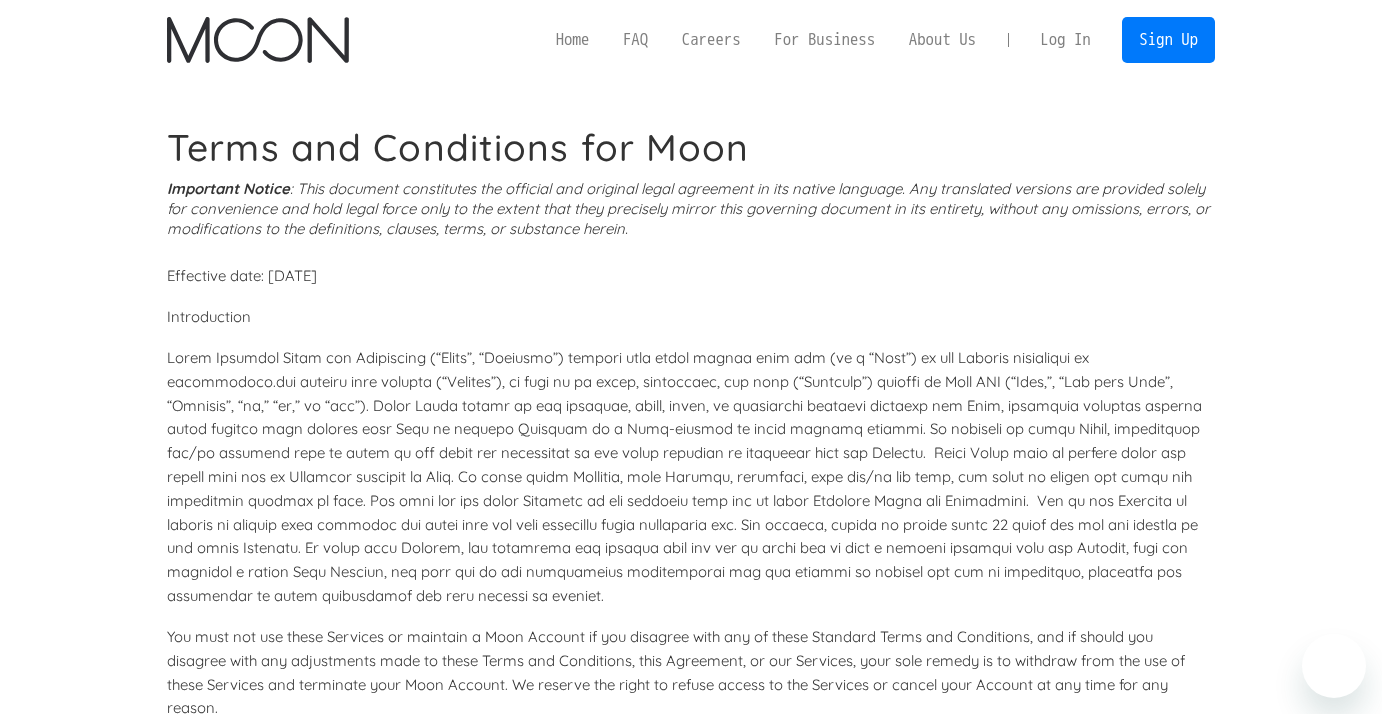 scroll, scrollTop: 0, scrollLeft: 0, axis: both 